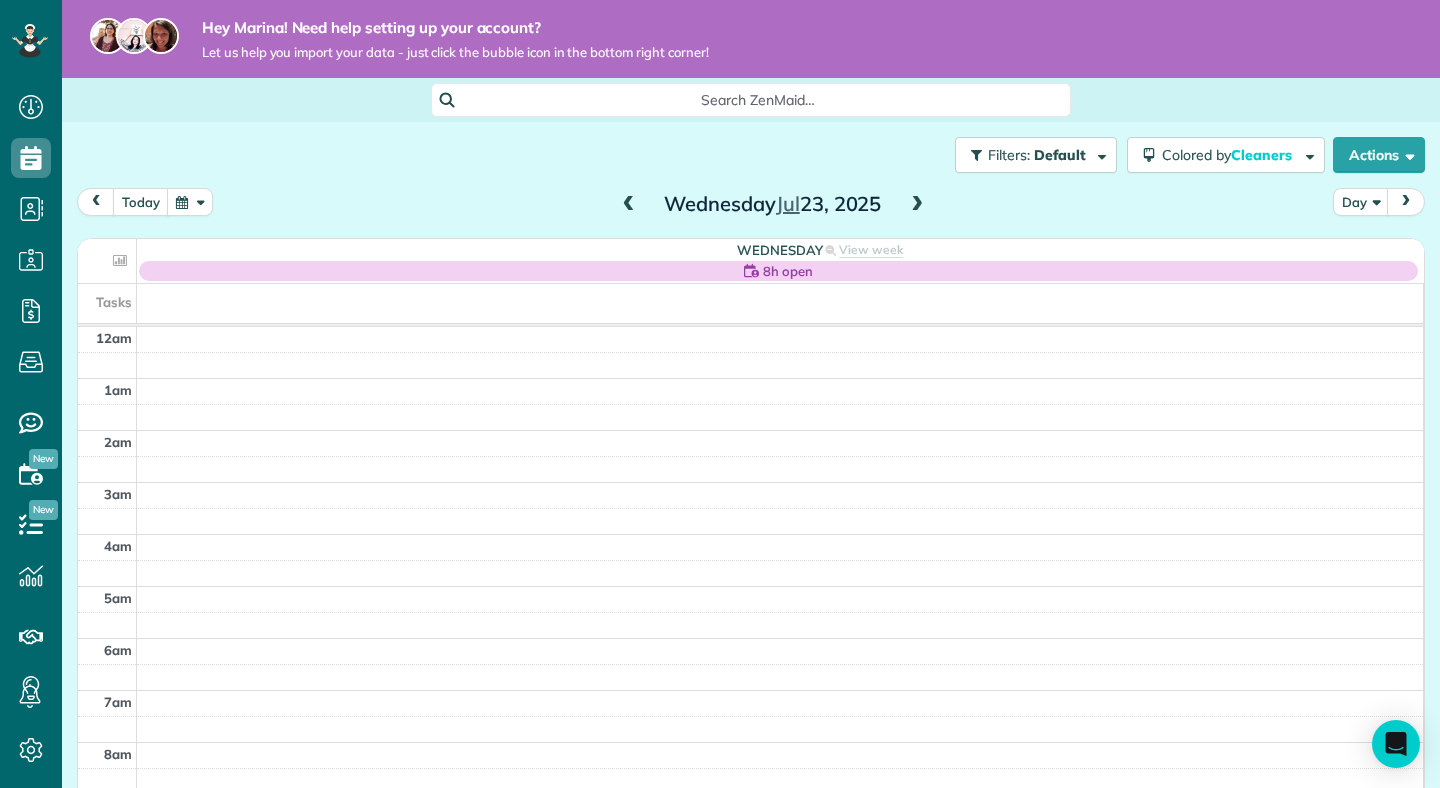 scroll, scrollTop: 0, scrollLeft: 0, axis: both 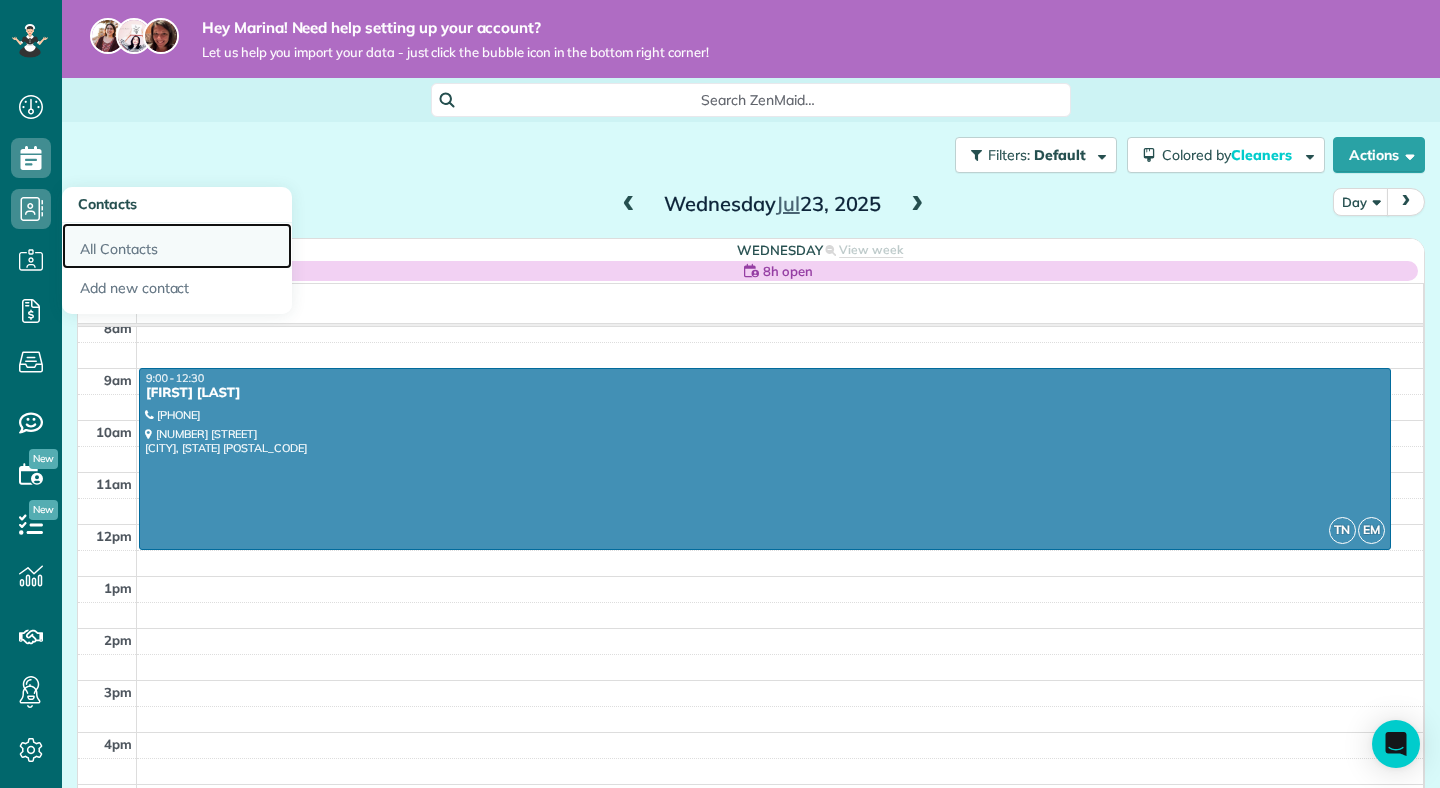 click on "All Contacts" at bounding box center [177, 246] 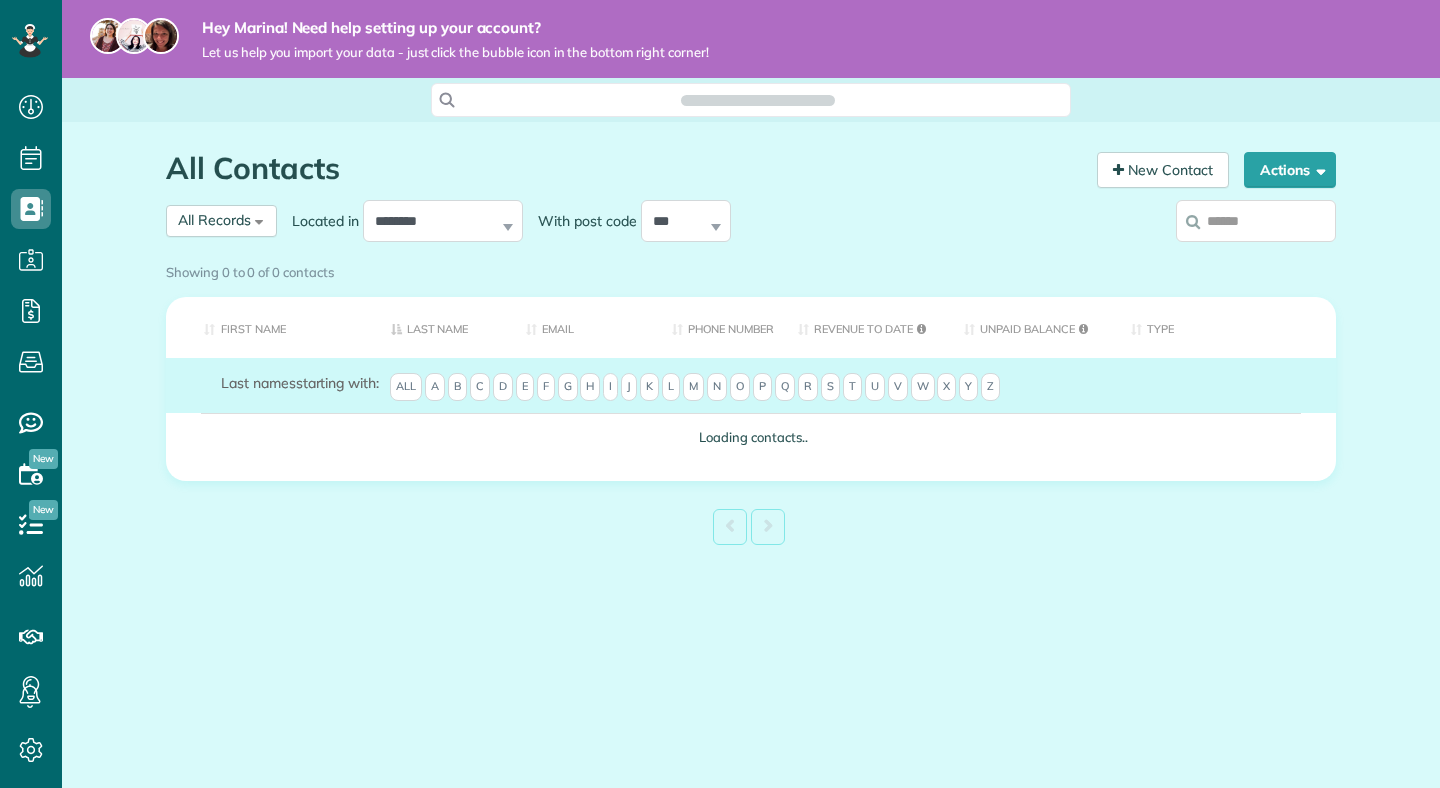 scroll, scrollTop: 0, scrollLeft: 0, axis: both 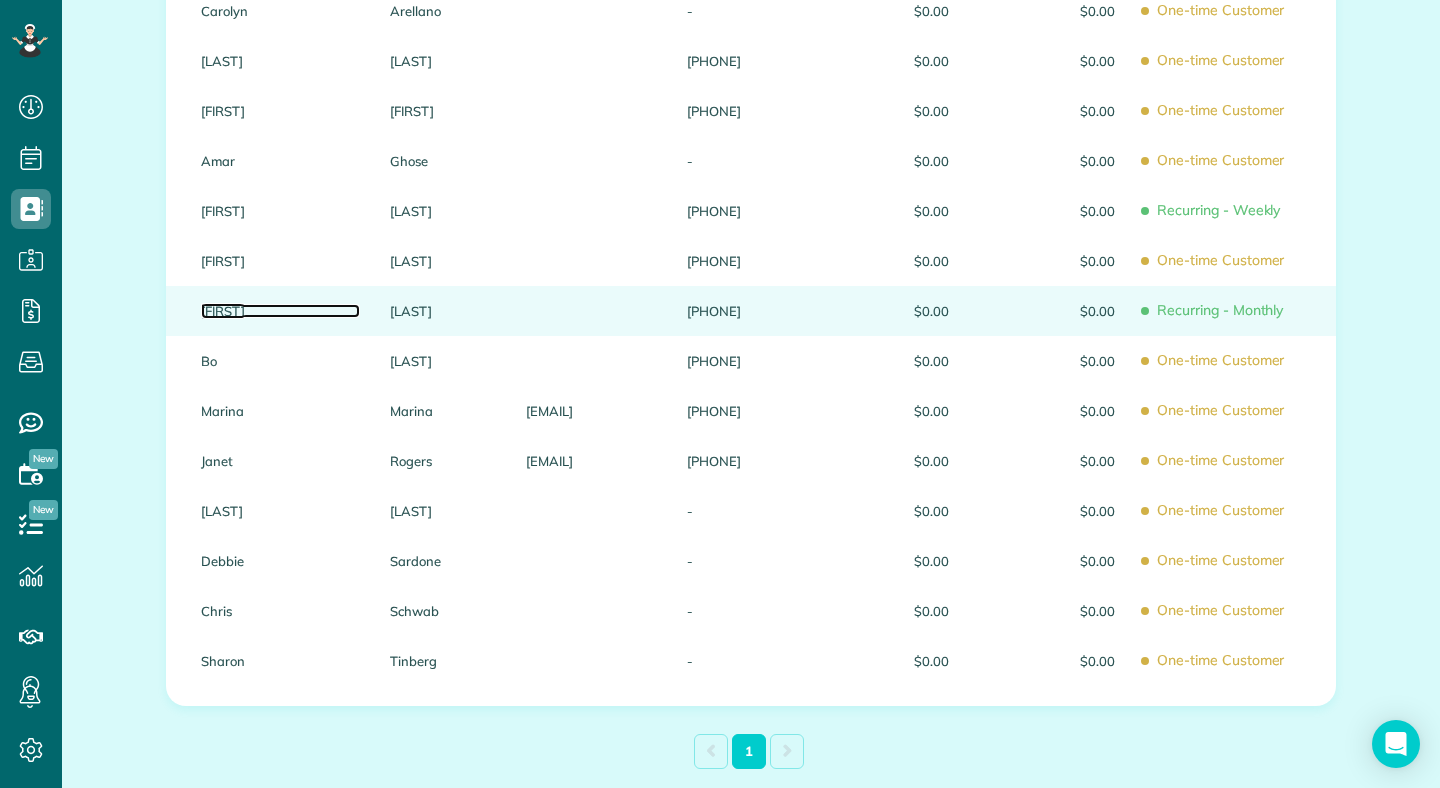 click on "Mahsa" at bounding box center [280, 311] 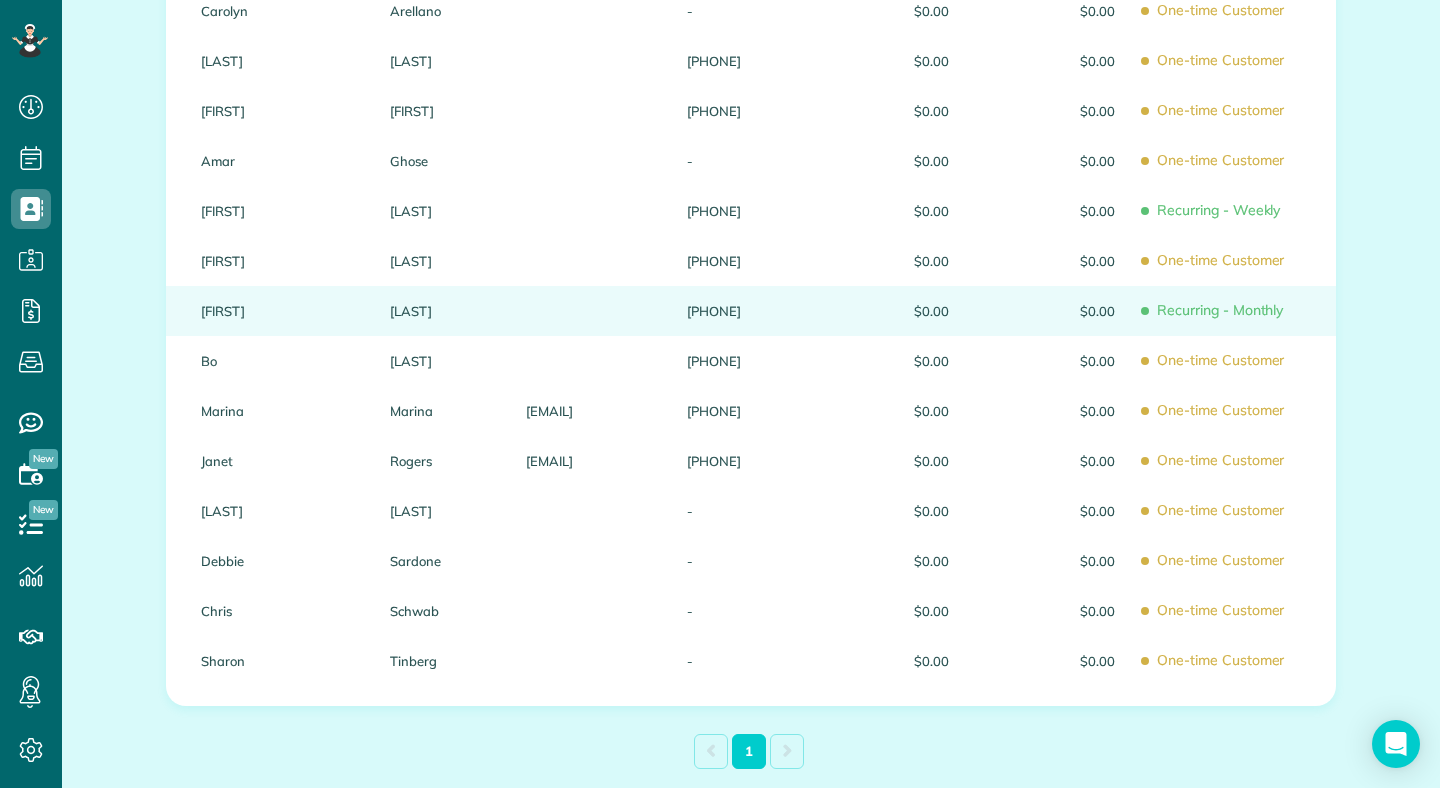scroll, scrollTop: 127, scrollLeft: 0, axis: vertical 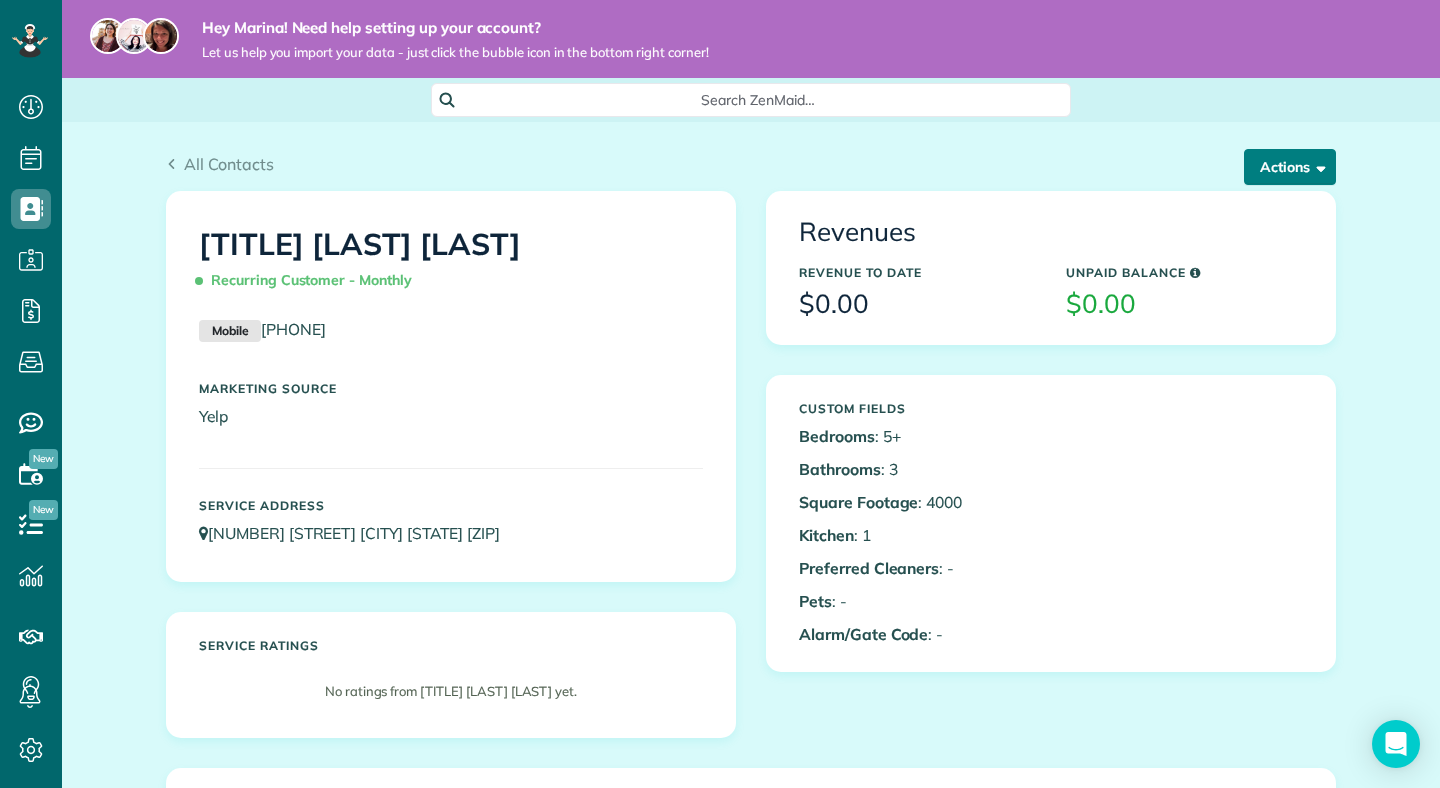 click on "Actions" at bounding box center (1290, 167) 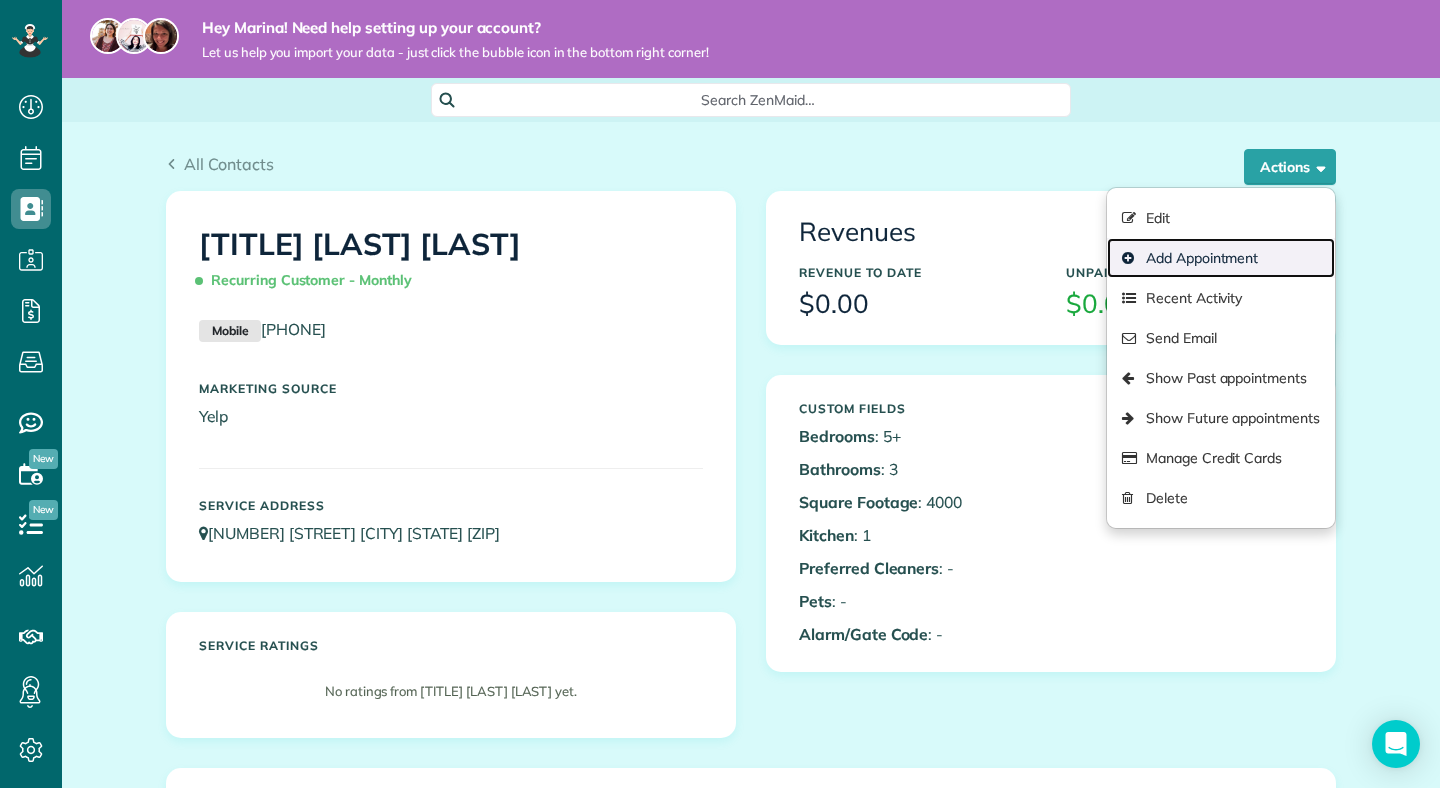 click on "Add Appointment" at bounding box center [1221, 258] 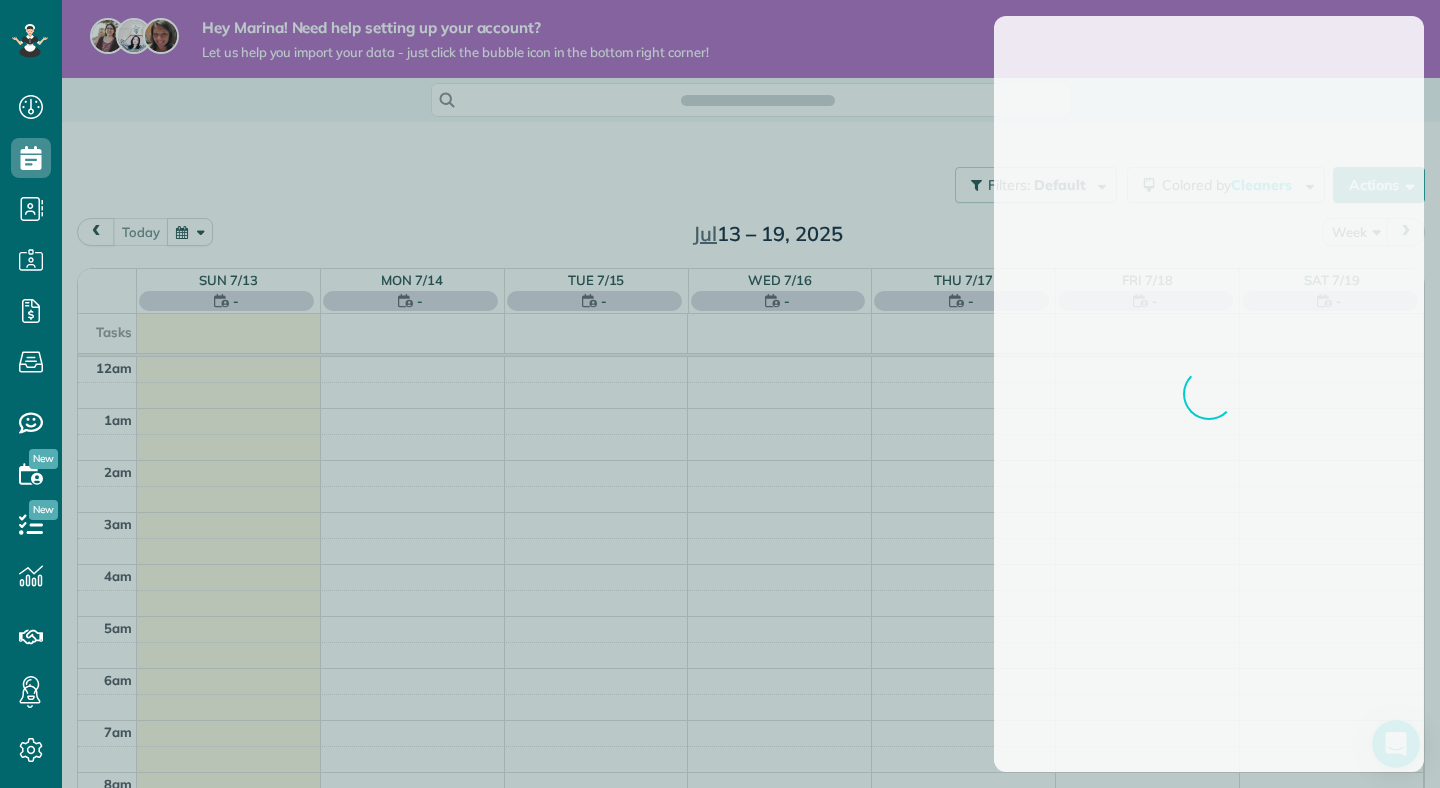 scroll, scrollTop: 0, scrollLeft: 0, axis: both 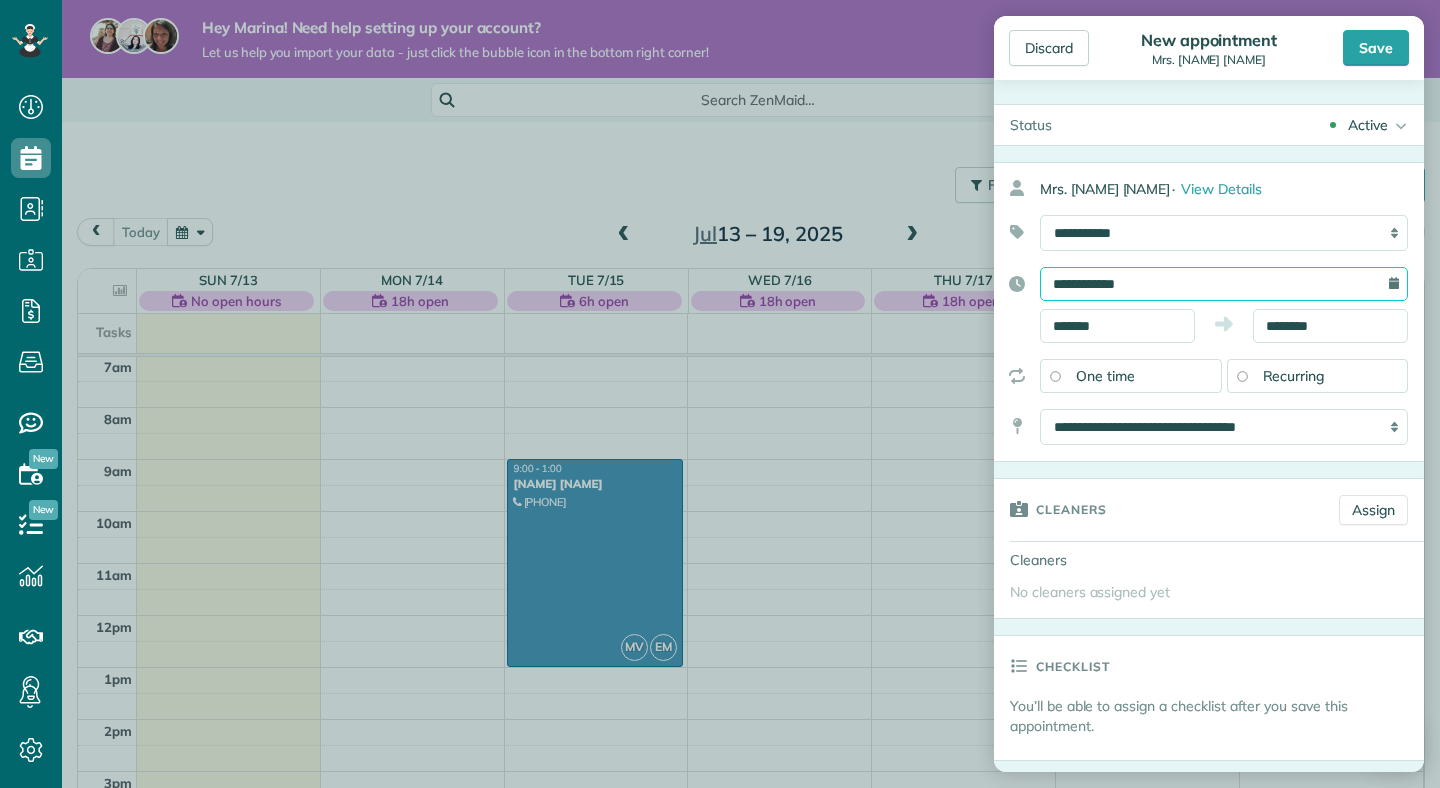click on "**********" at bounding box center (1224, 284) 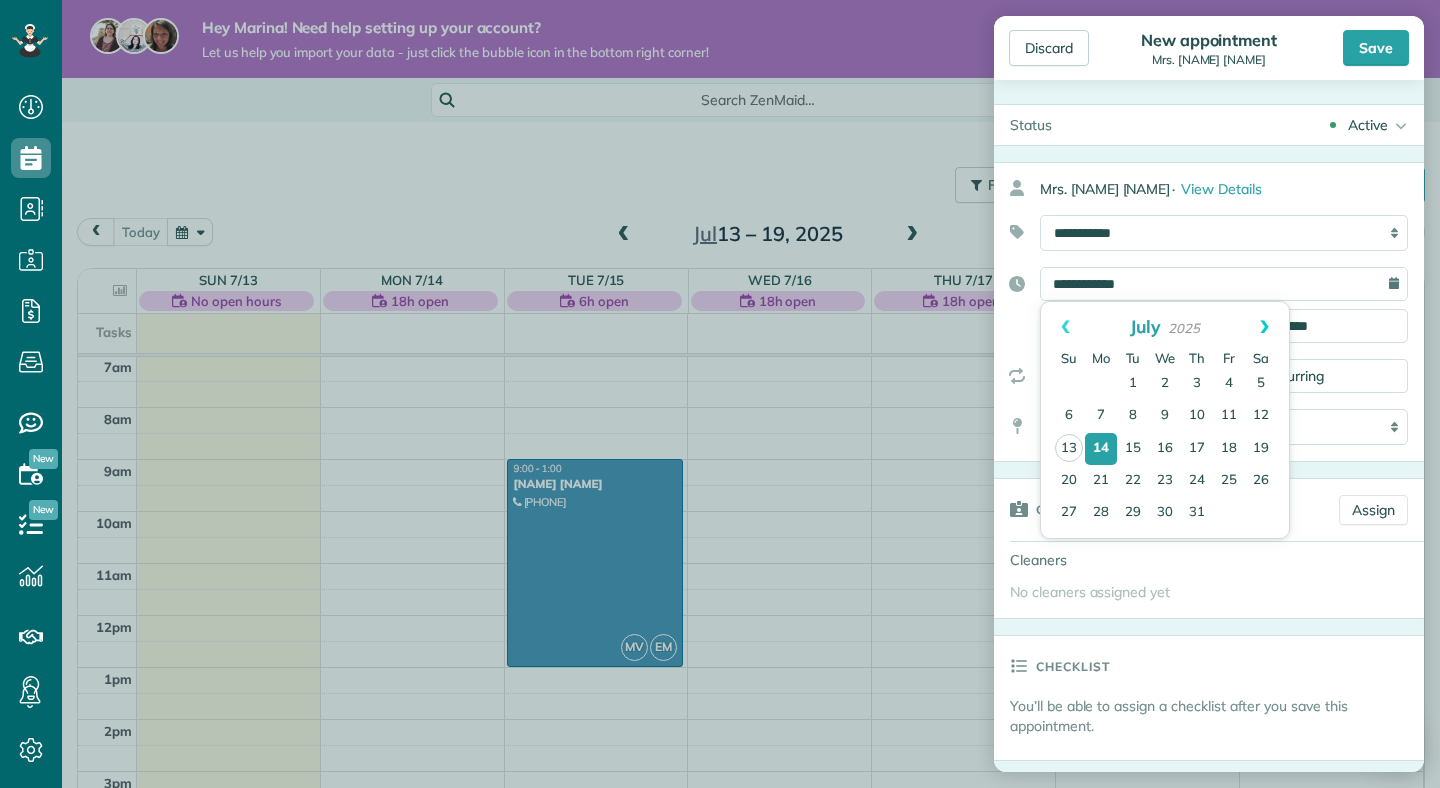 click on "Next" at bounding box center (1264, 327) 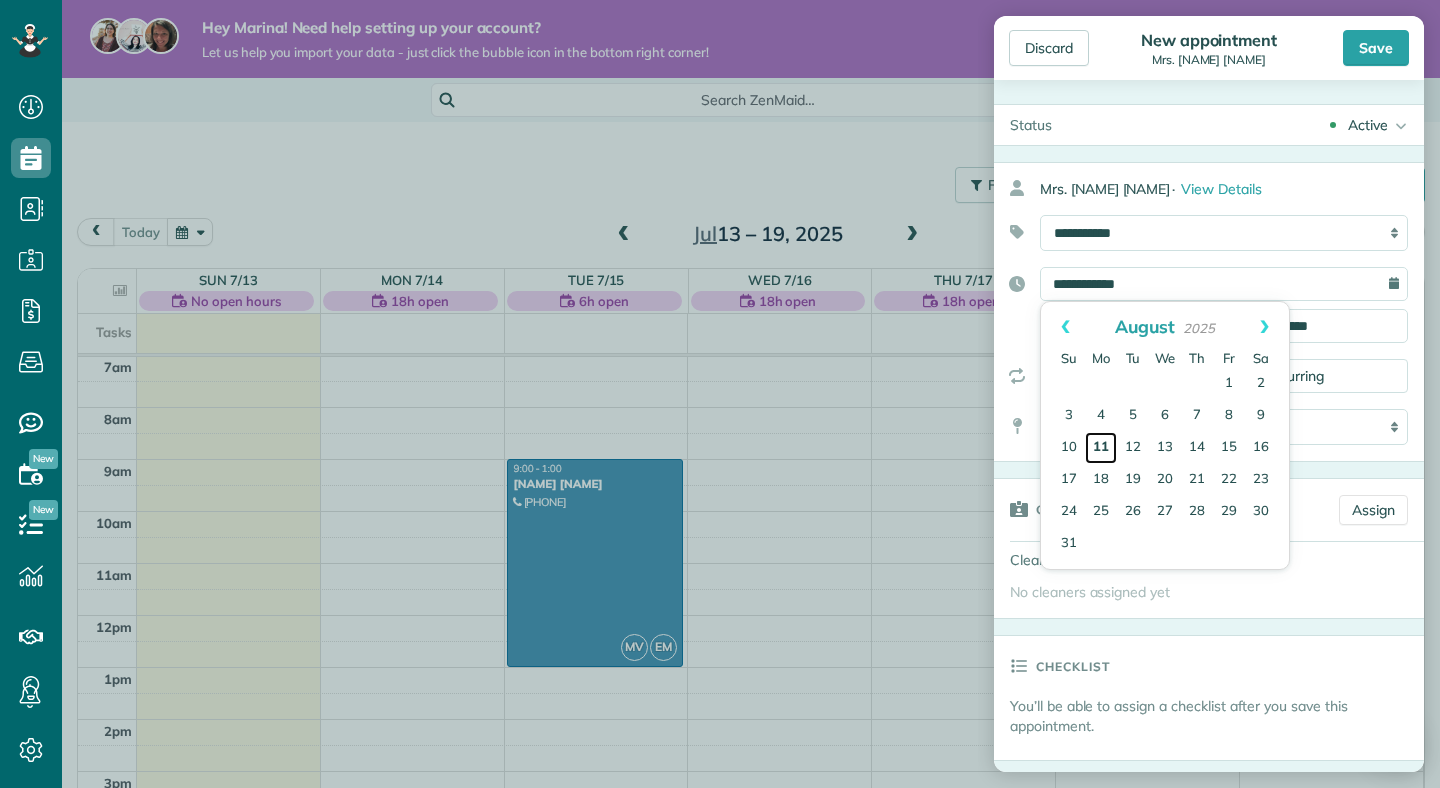 click on "11" at bounding box center [1101, 448] 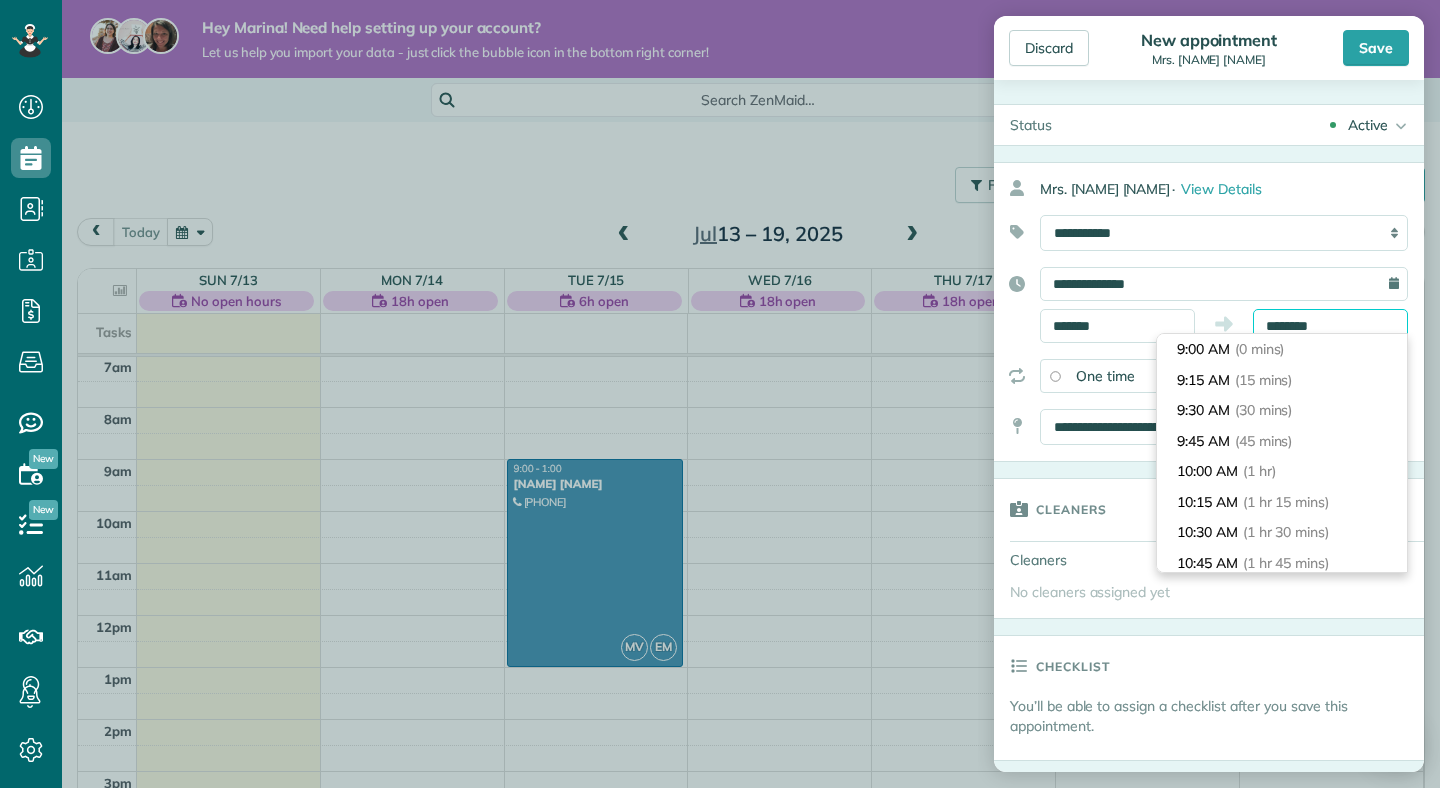 click on "********" at bounding box center [1330, 326] 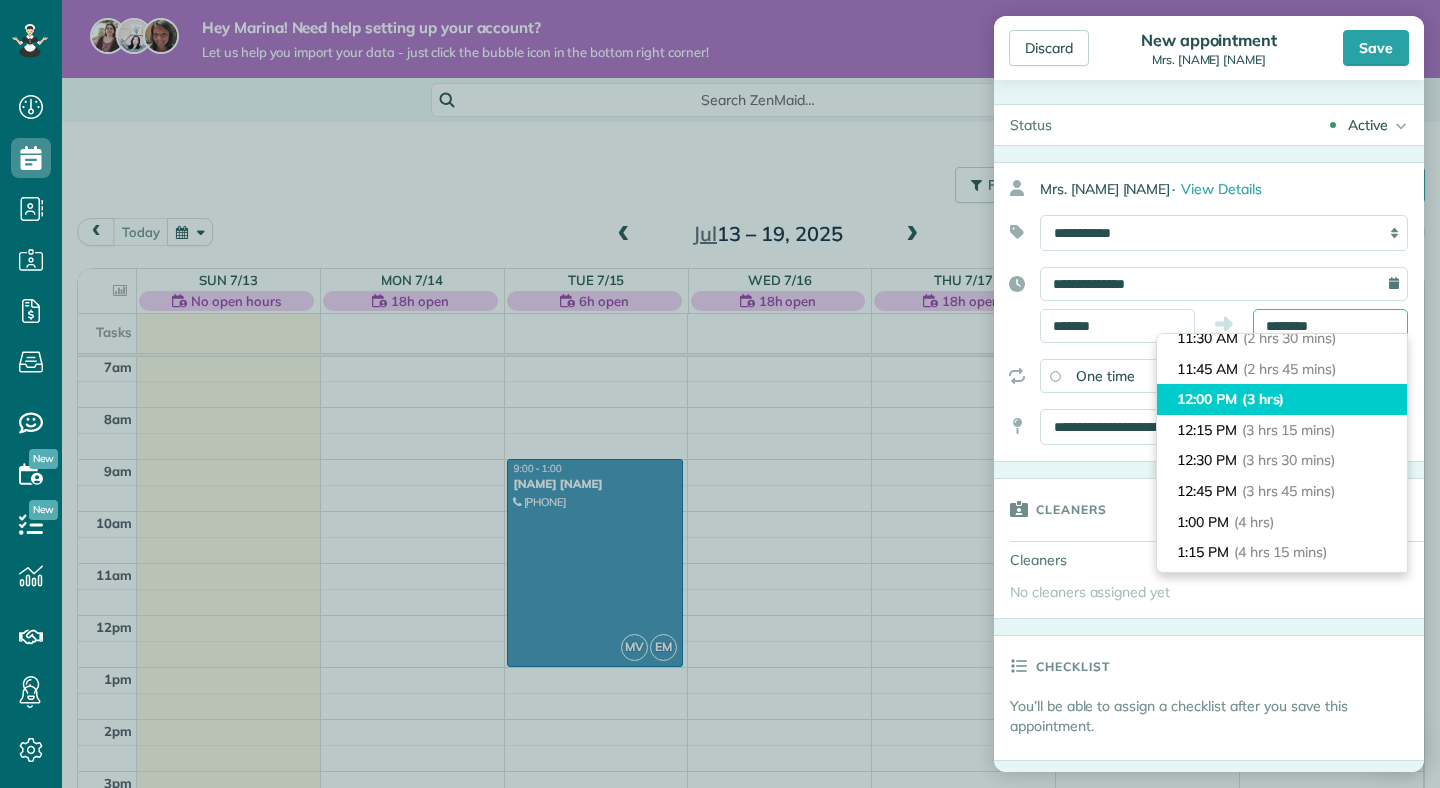scroll, scrollTop: 314, scrollLeft: 0, axis: vertical 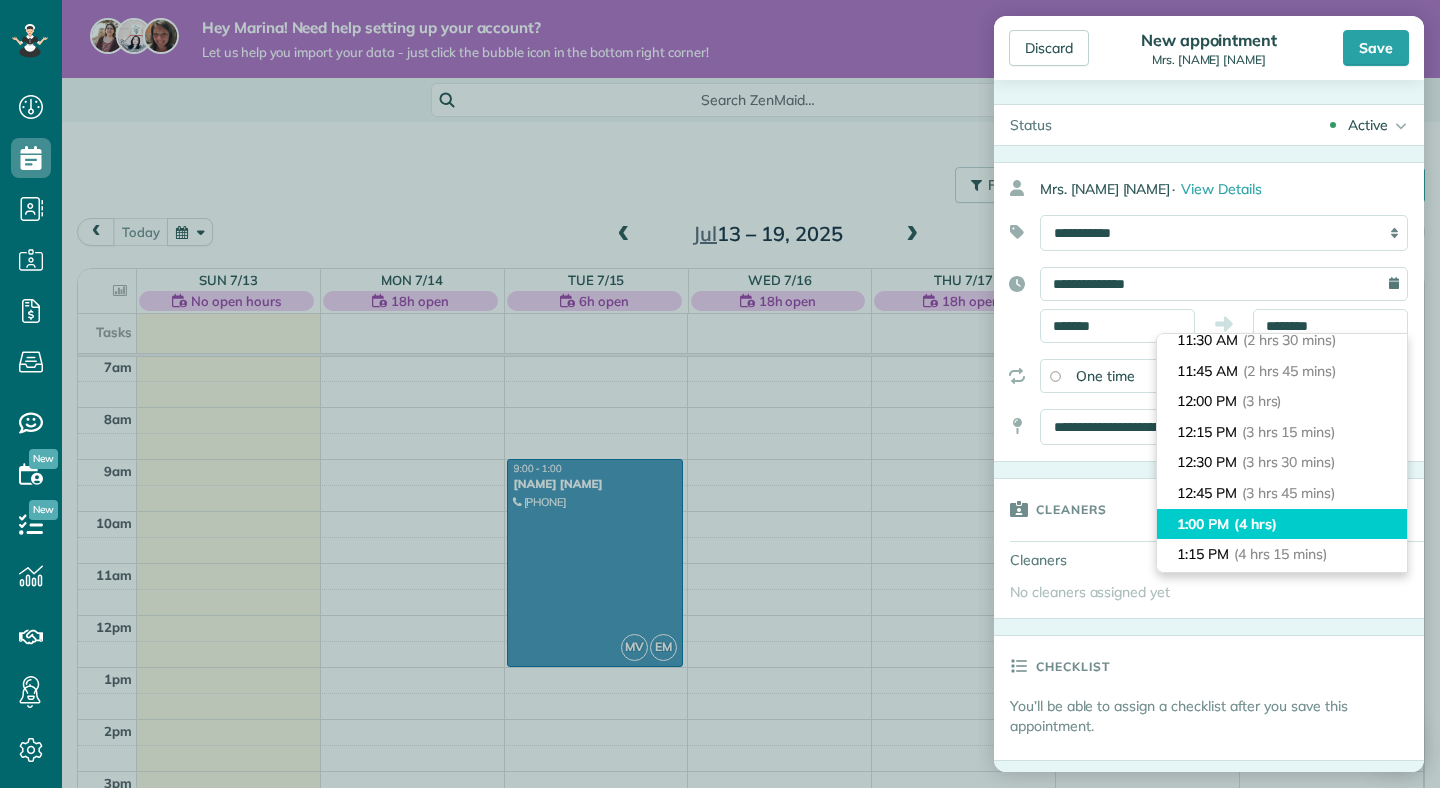 type on "*******" 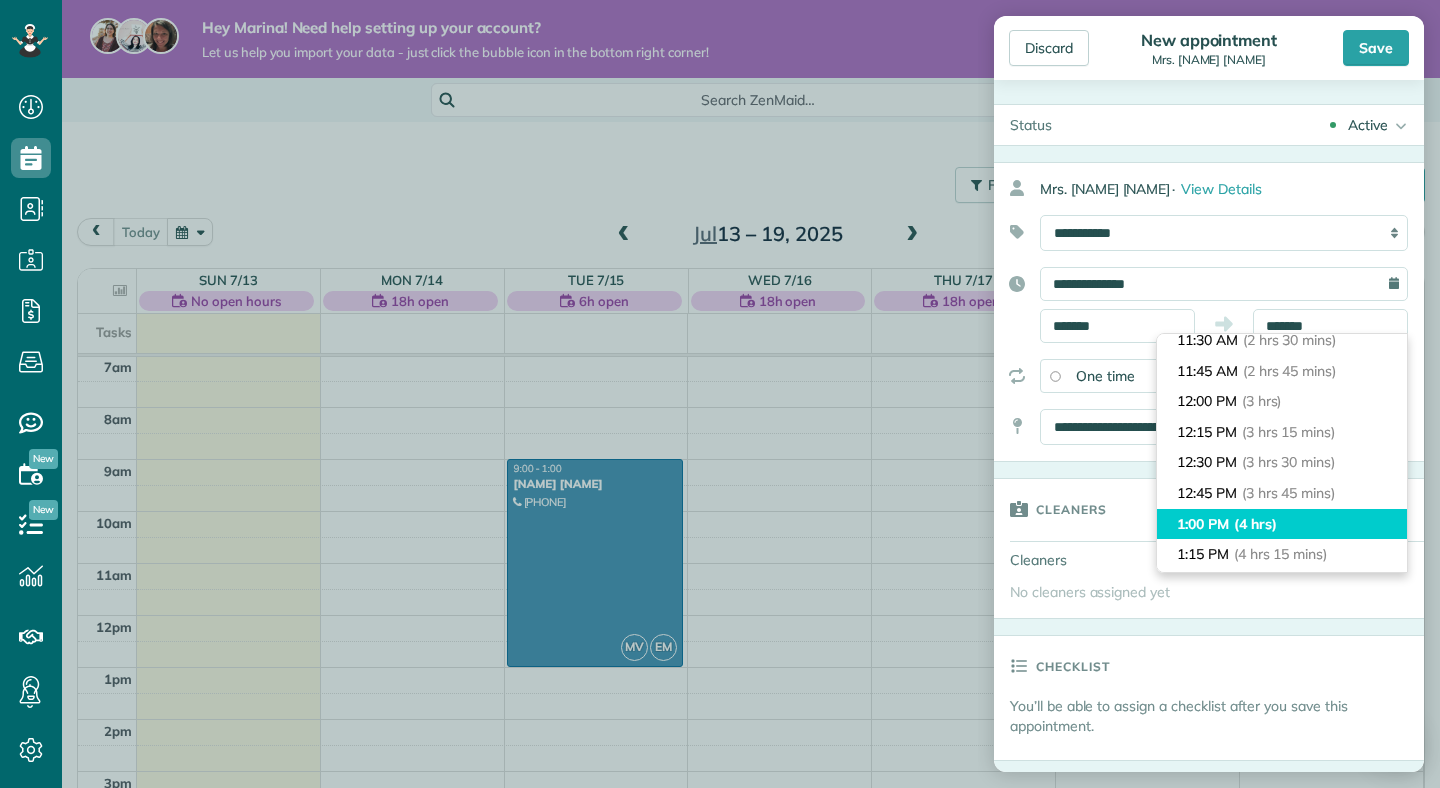 click on "(4 hrs)" at bounding box center [1255, 524] 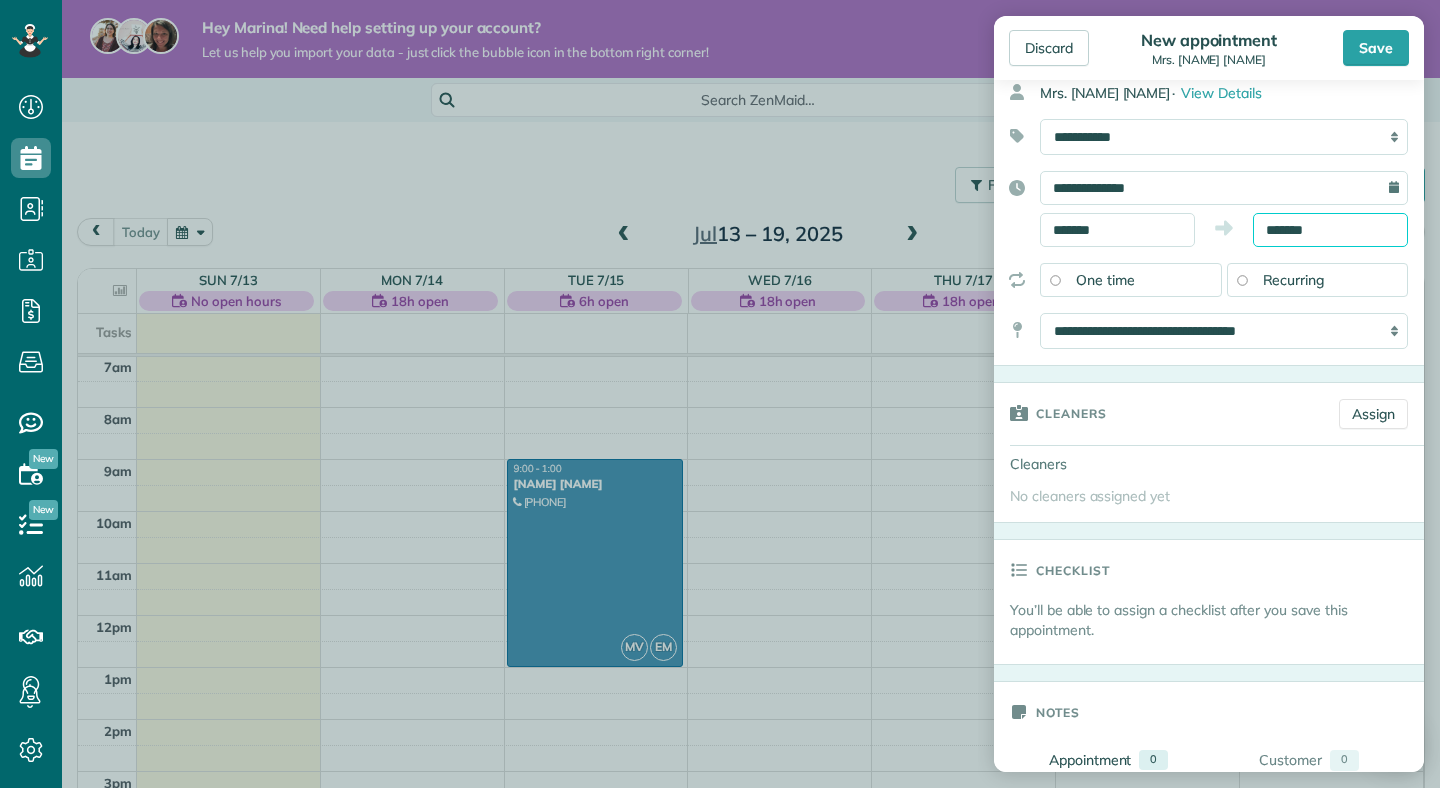 scroll, scrollTop: 94, scrollLeft: 0, axis: vertical 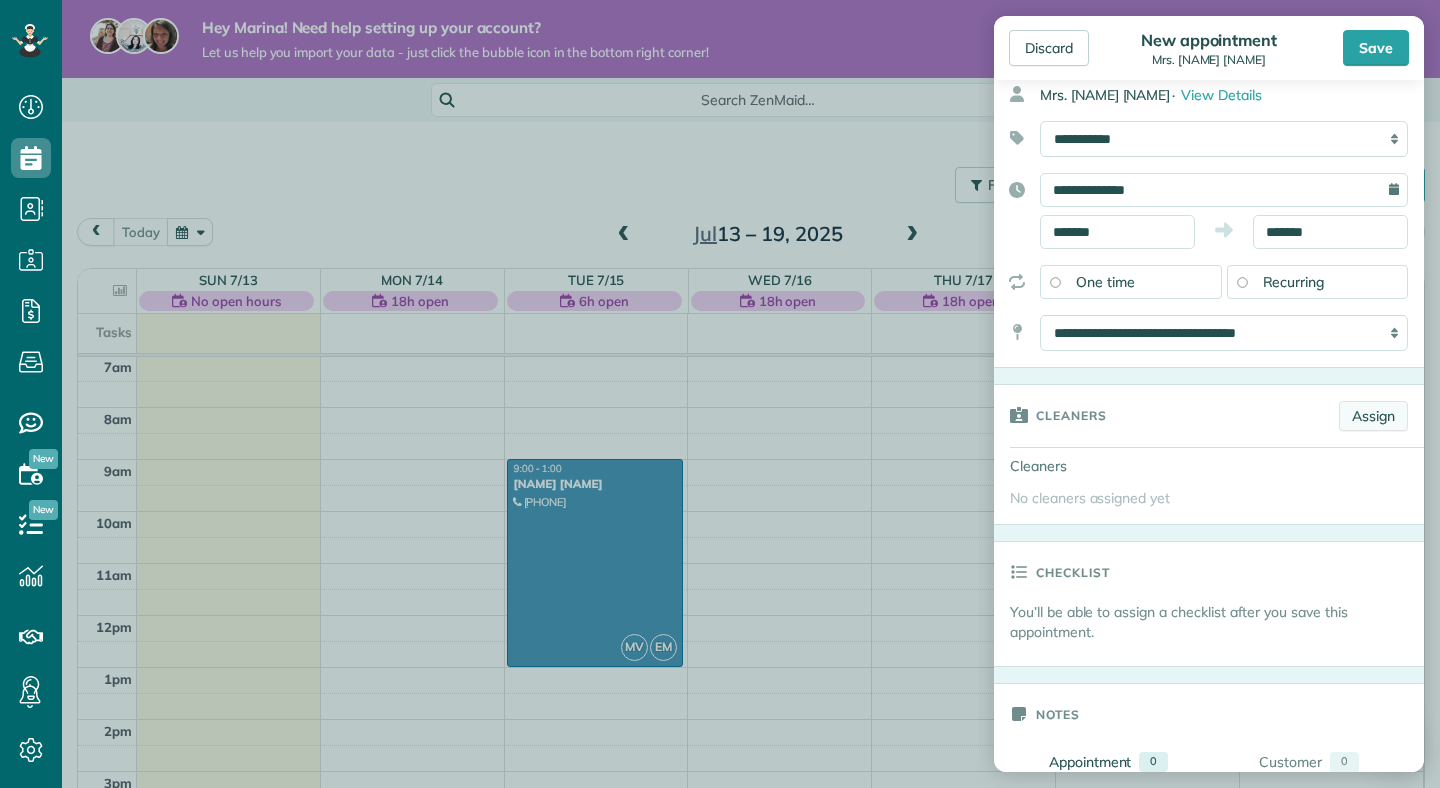 click on "Assign" at bounding box center [1373, 416] 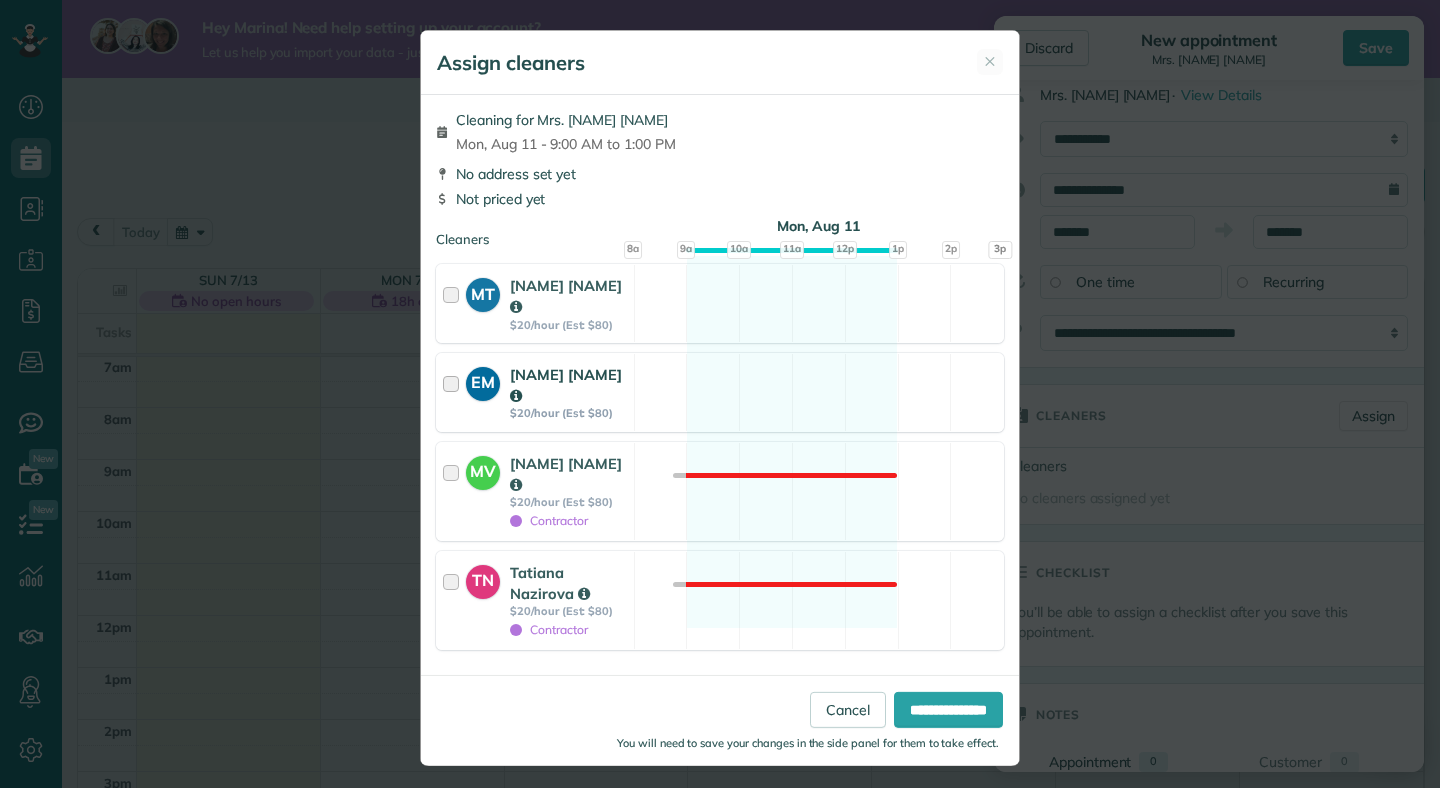 click at bounding box center (454, 392) 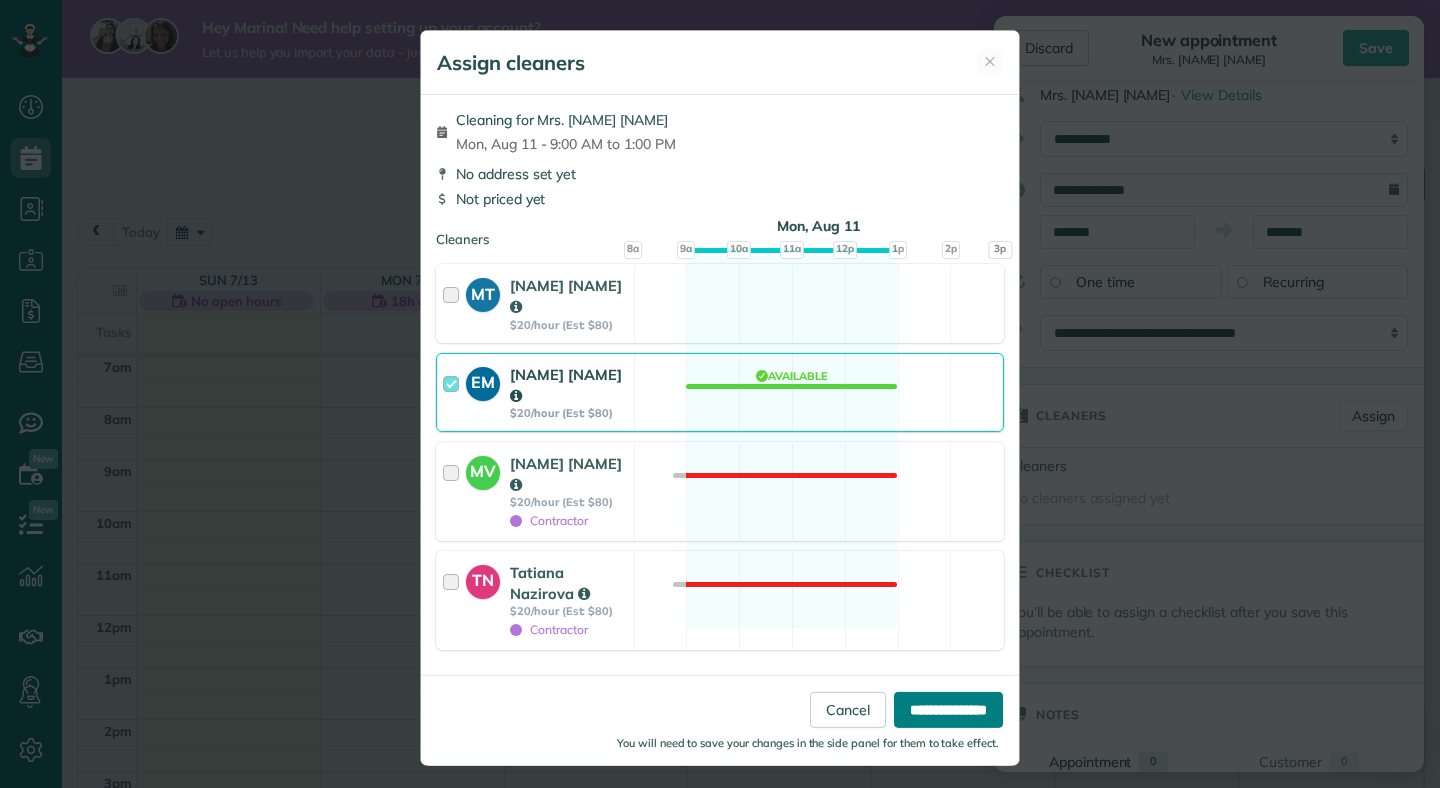 click on "**********" at bounding box center [948, 710] 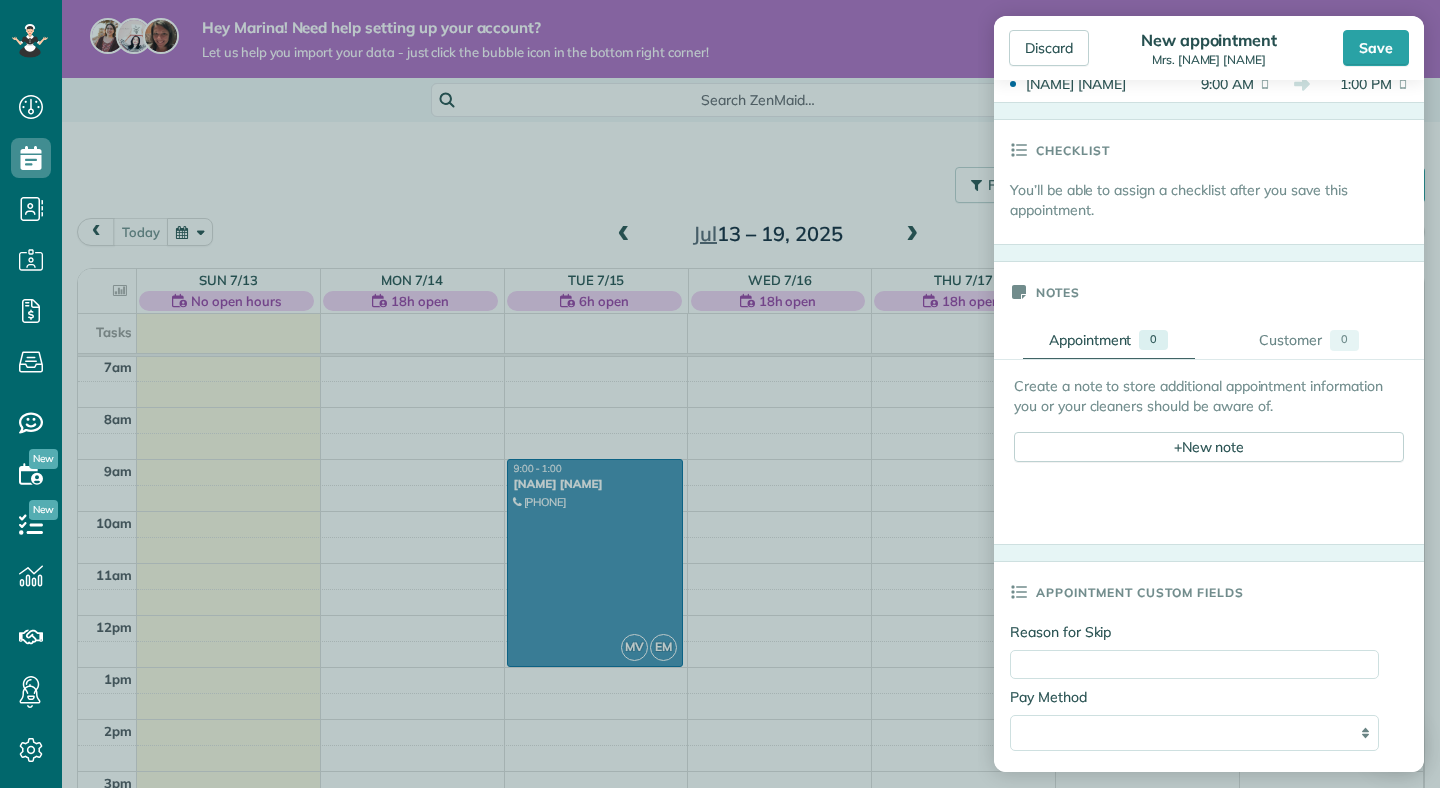 scroll, scrollTop: 29, scrollLeft: 0, axis: vertical 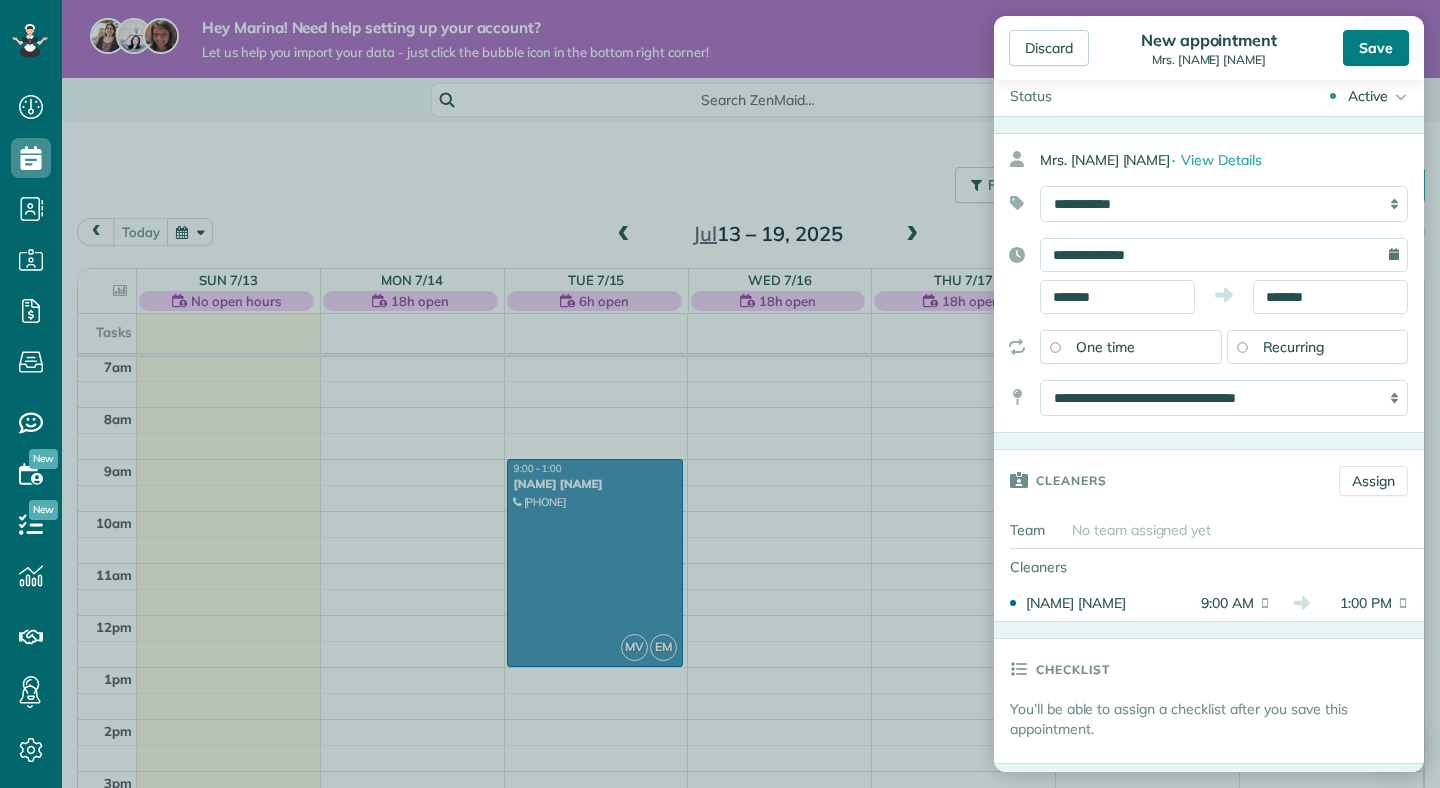 click on "Save" at bounding box center (1376, 48) 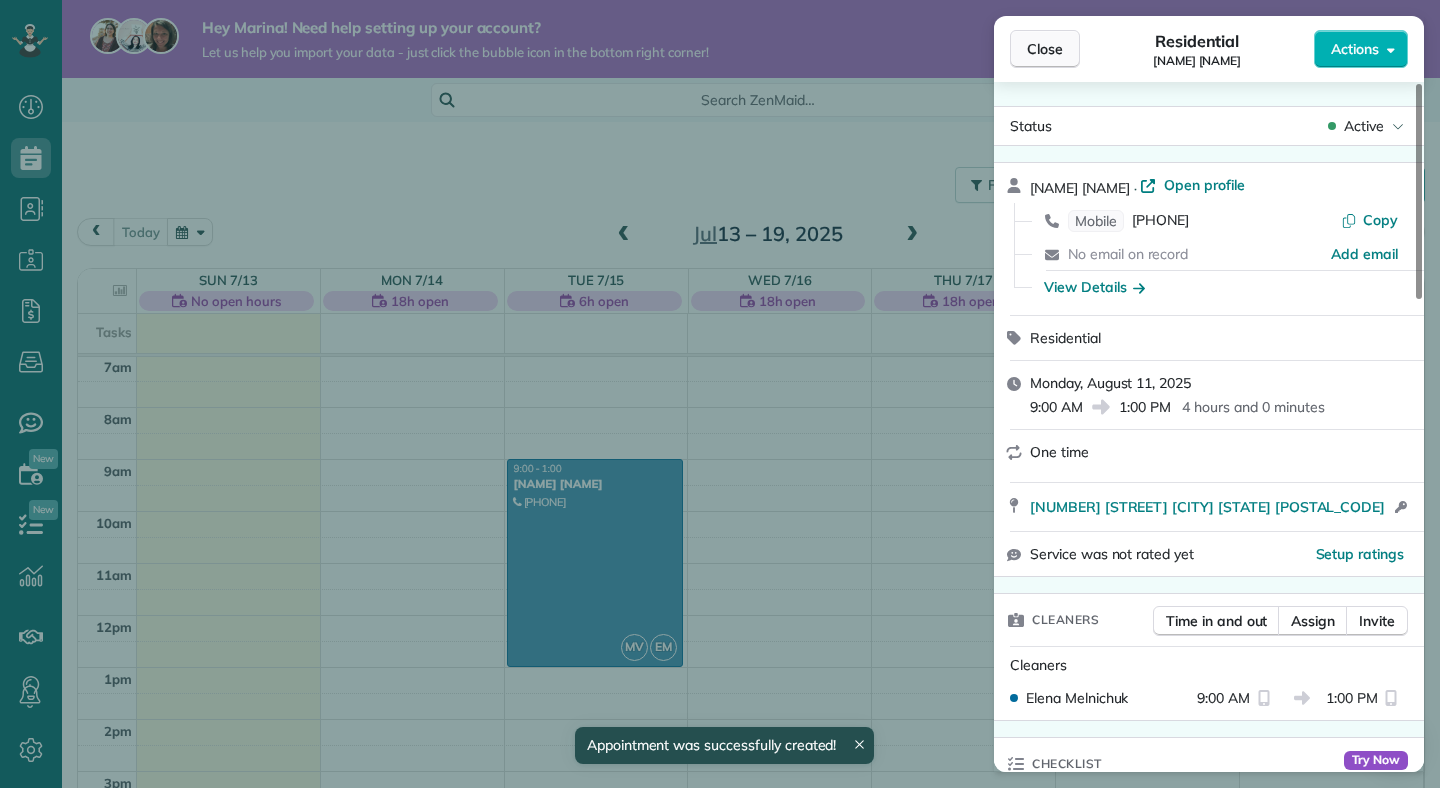 click on "Close" at bounding box center (1045, 49) 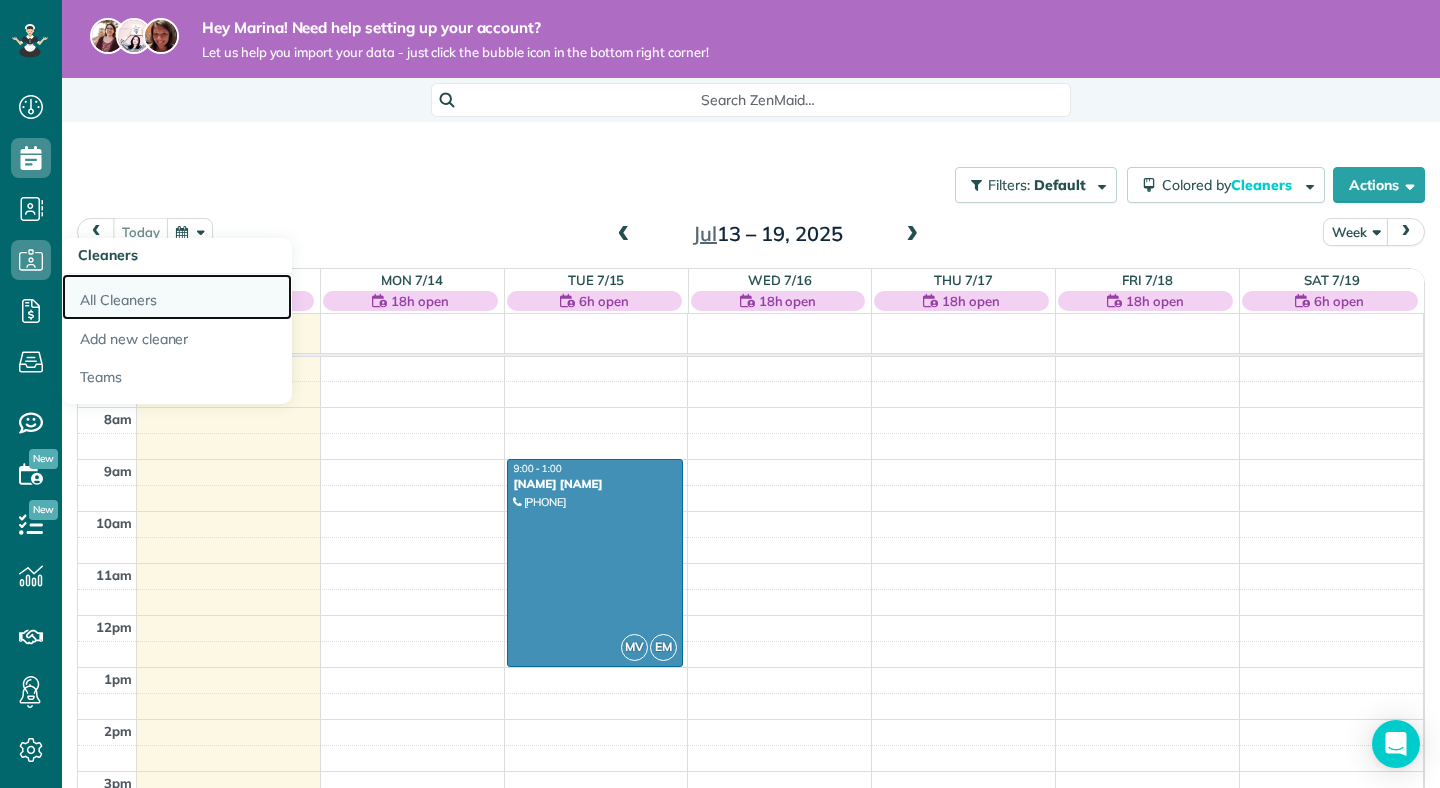click on "All Cleaners" at bounding box center (177, 297) 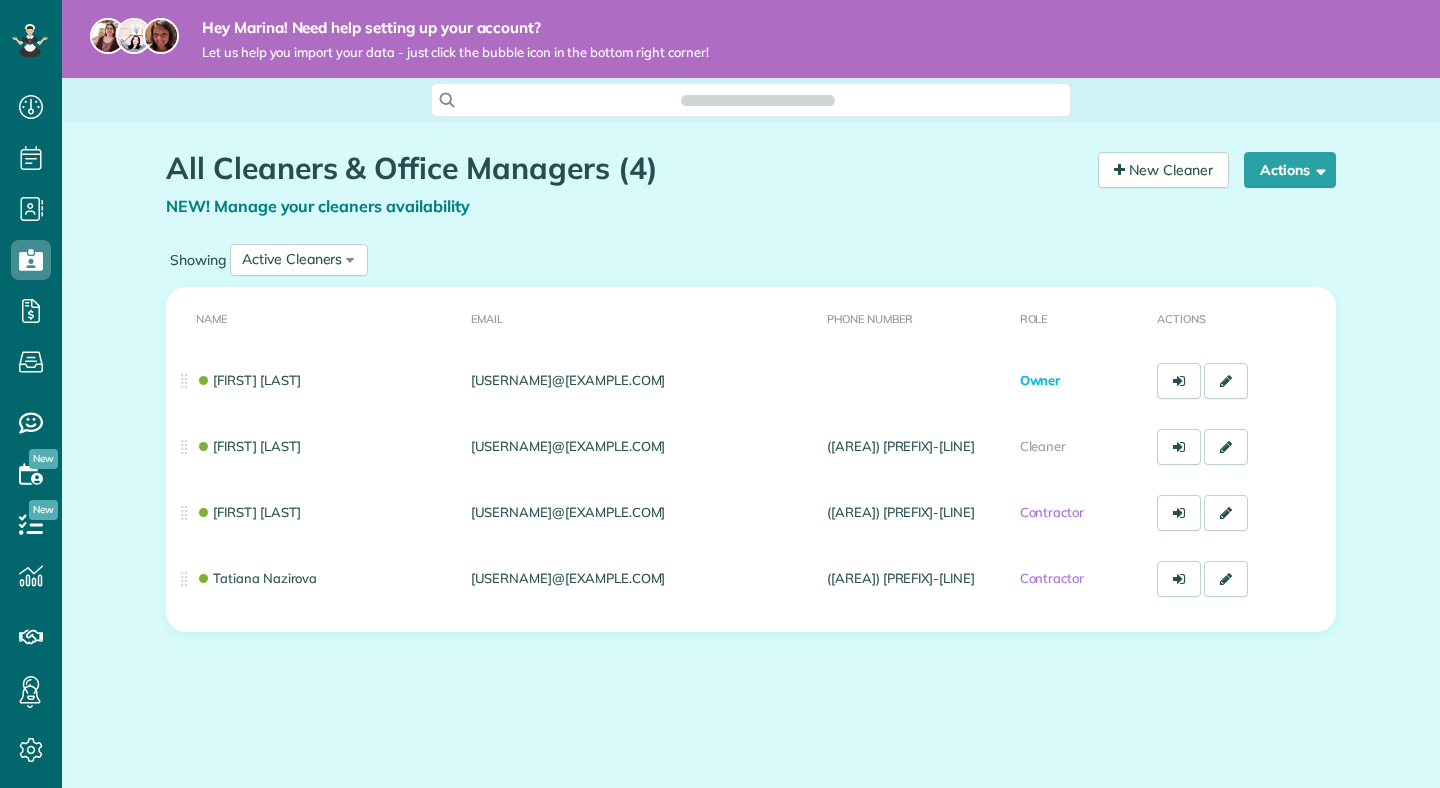 scroll, scrollTop: 0, scrollLeft: 0, axis: both 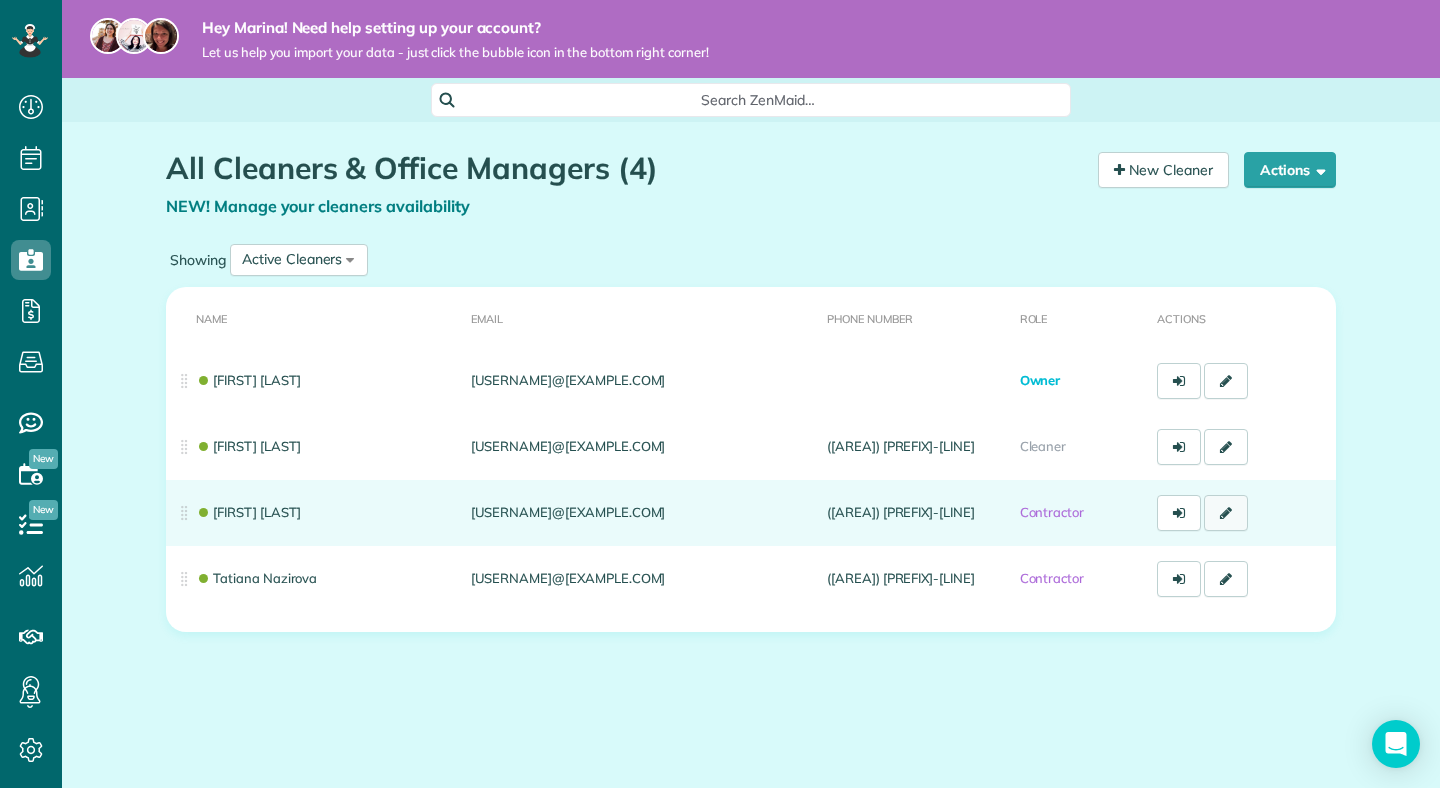 click at bounding box center (1226, 513) 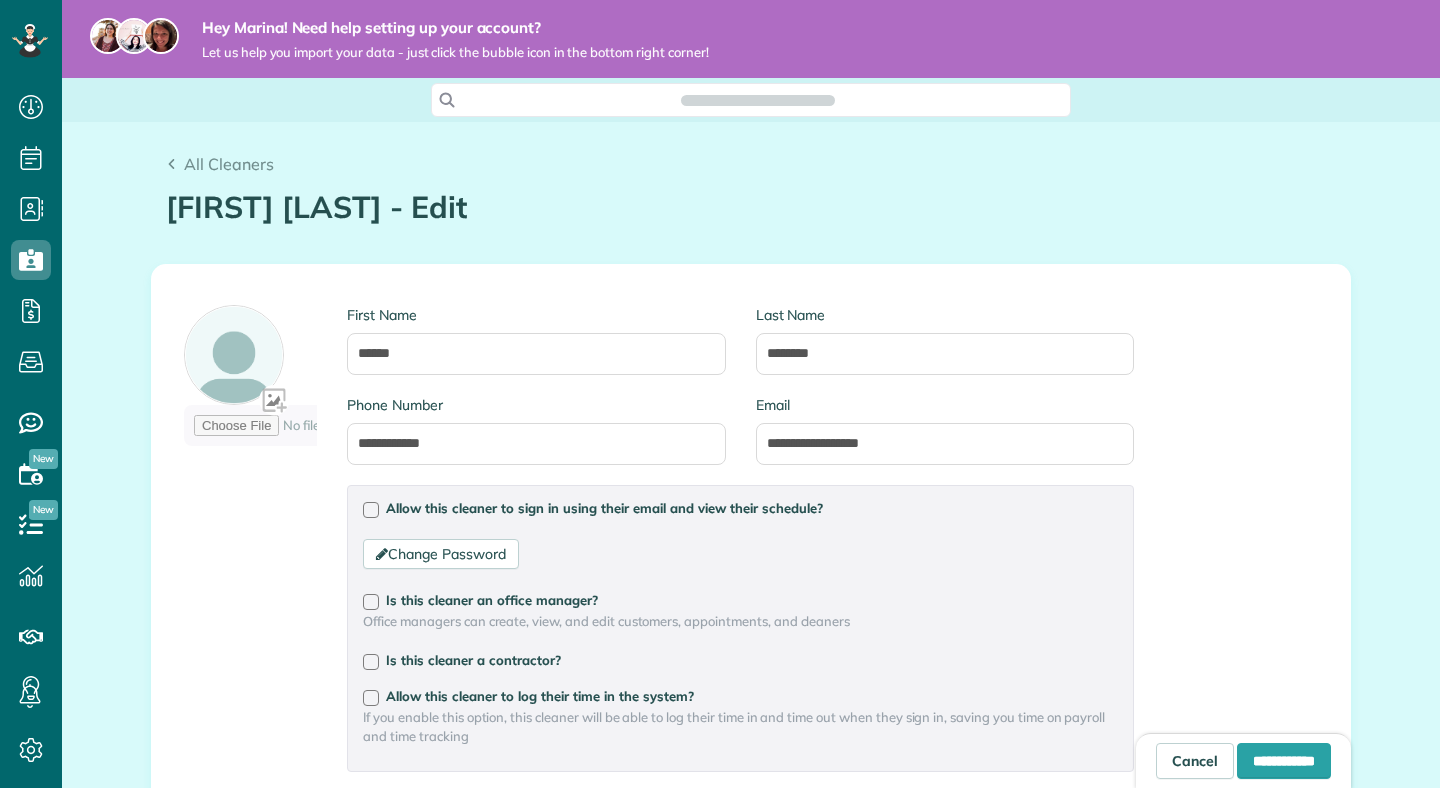 scroll, scrollTop: 0, scrollLeft: 0, axis: both 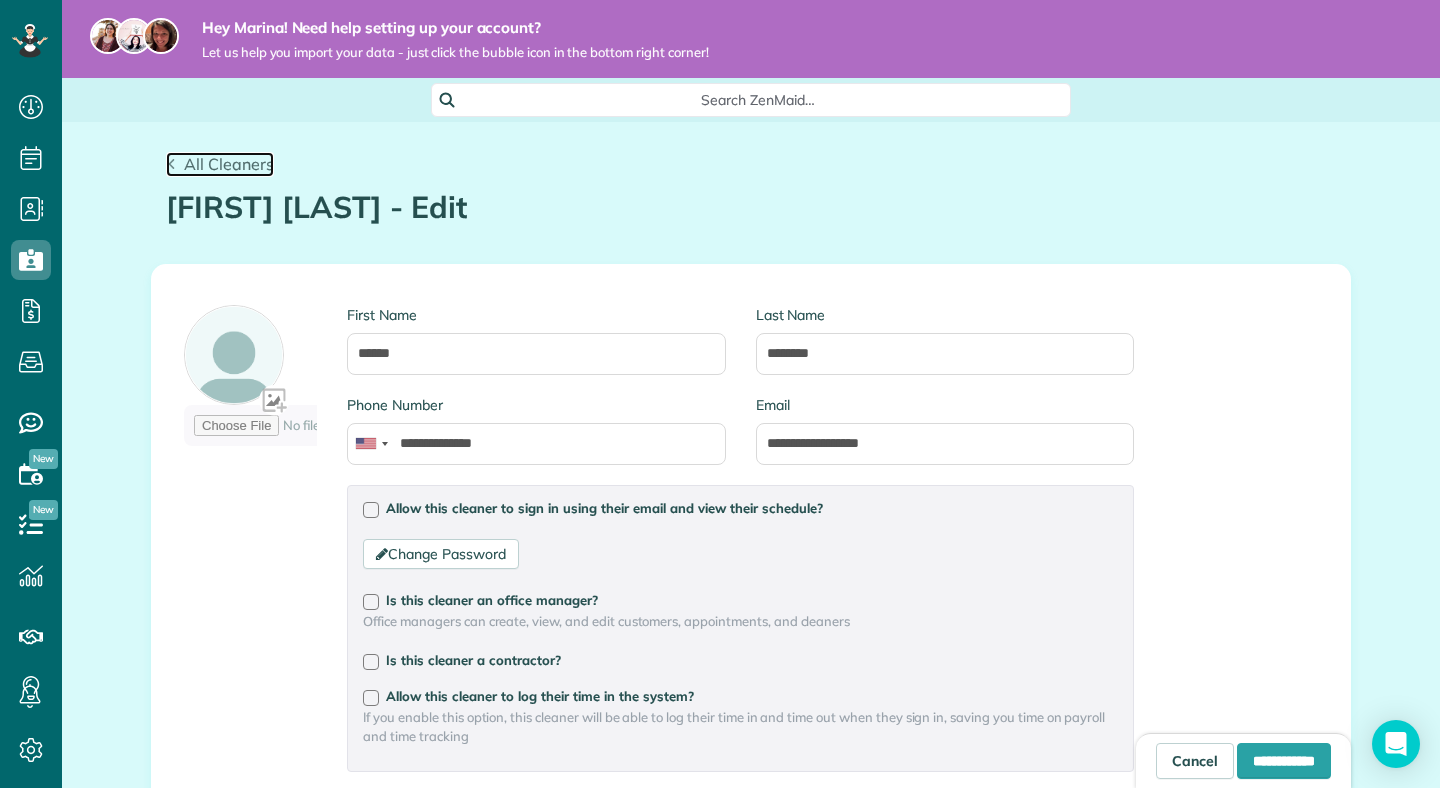 click on "All Cleaners" at bounding box center (220, 164) 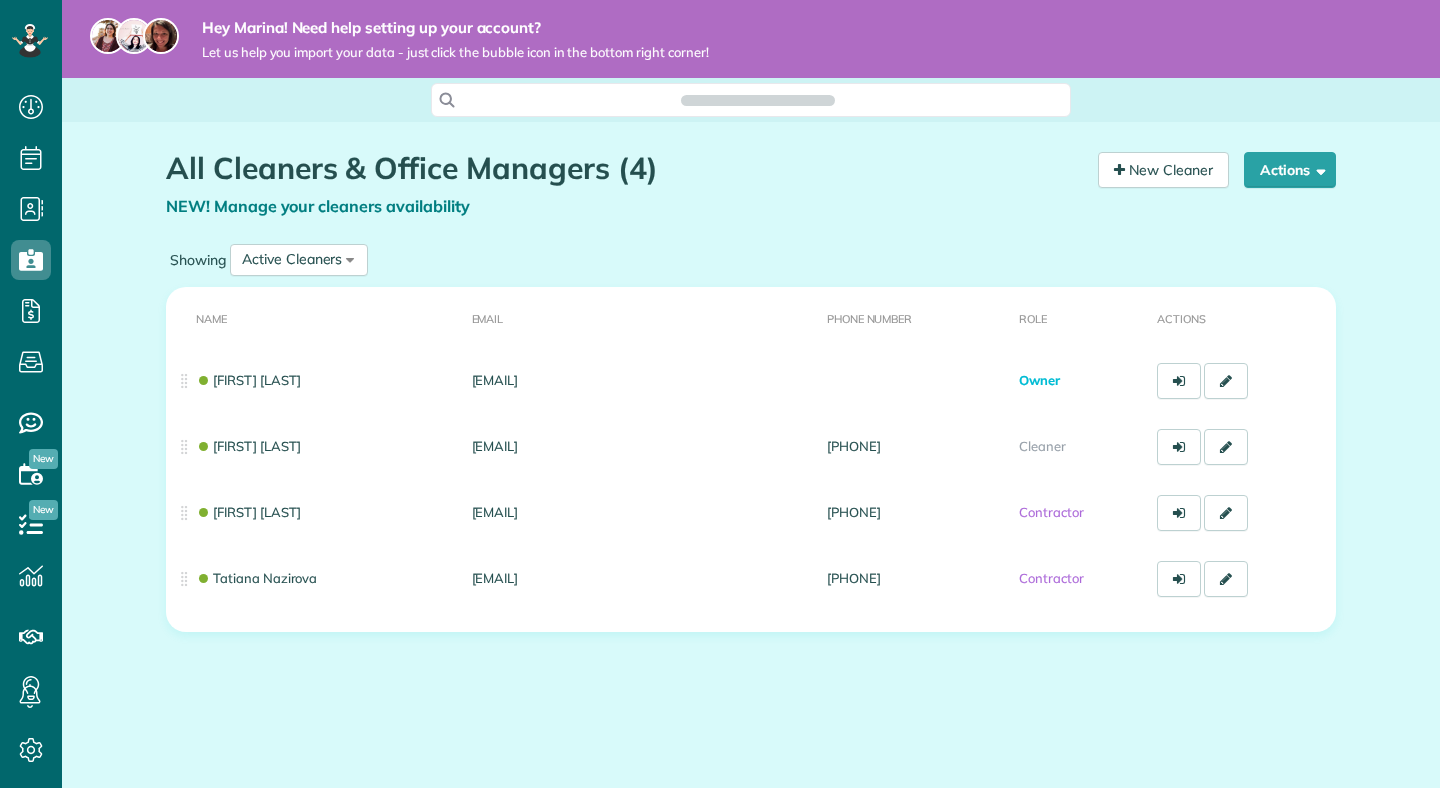 scroll, scrollTop: 0, scrollLeft: 0, axis: both 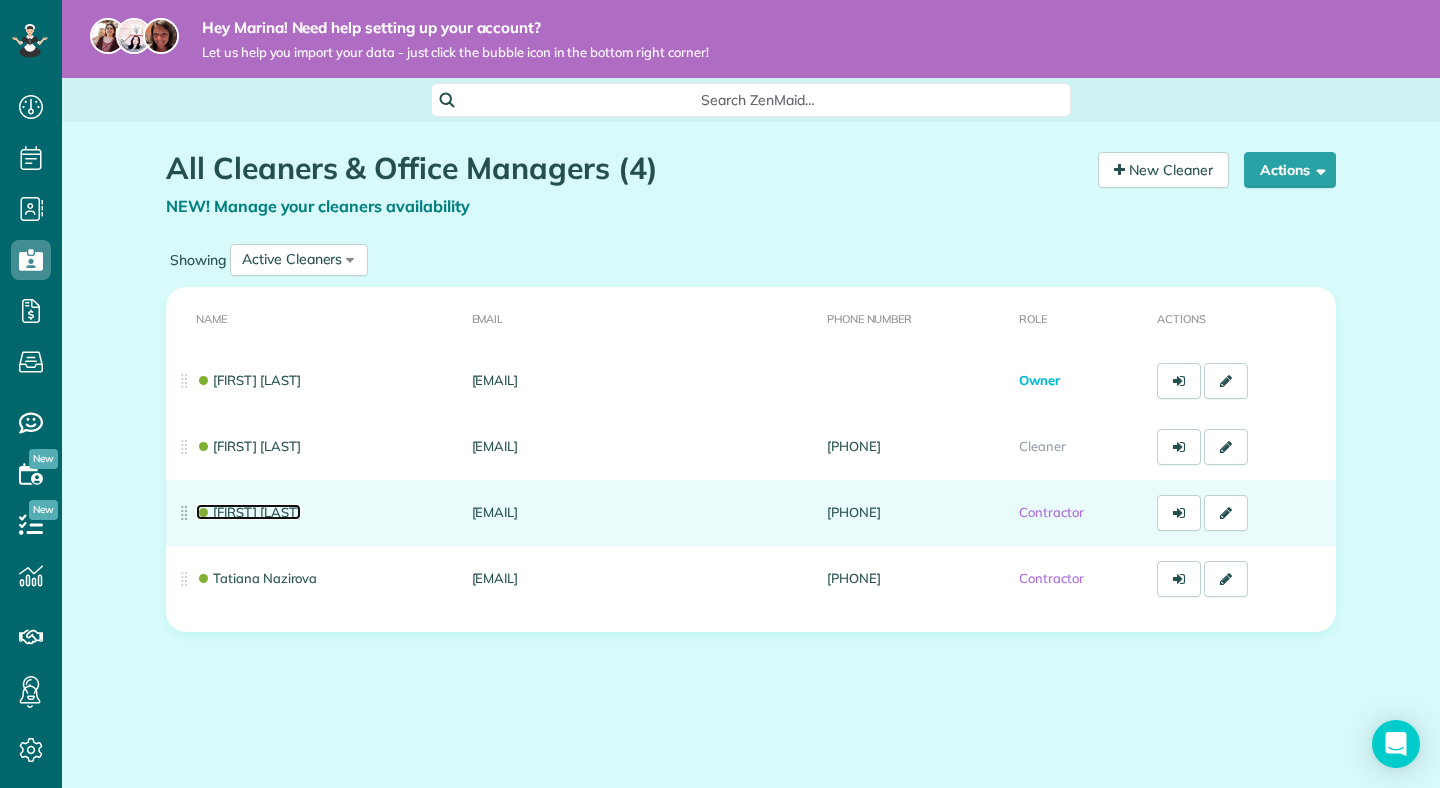 click on "[FIRST] [LAST]" at bounding box center (248, 512) 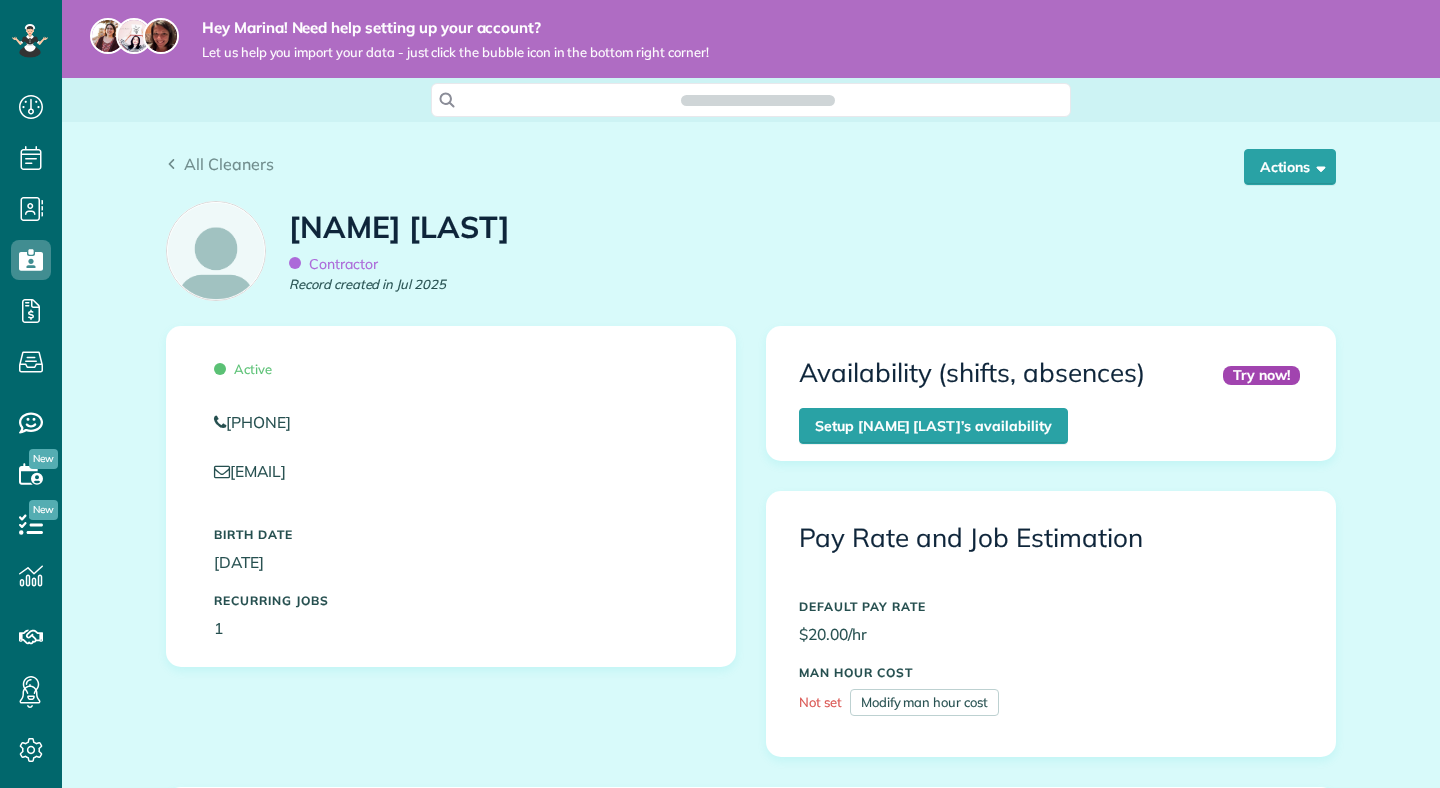 scroll, scrollTop: 0, scrollLeft: 0, axis: both 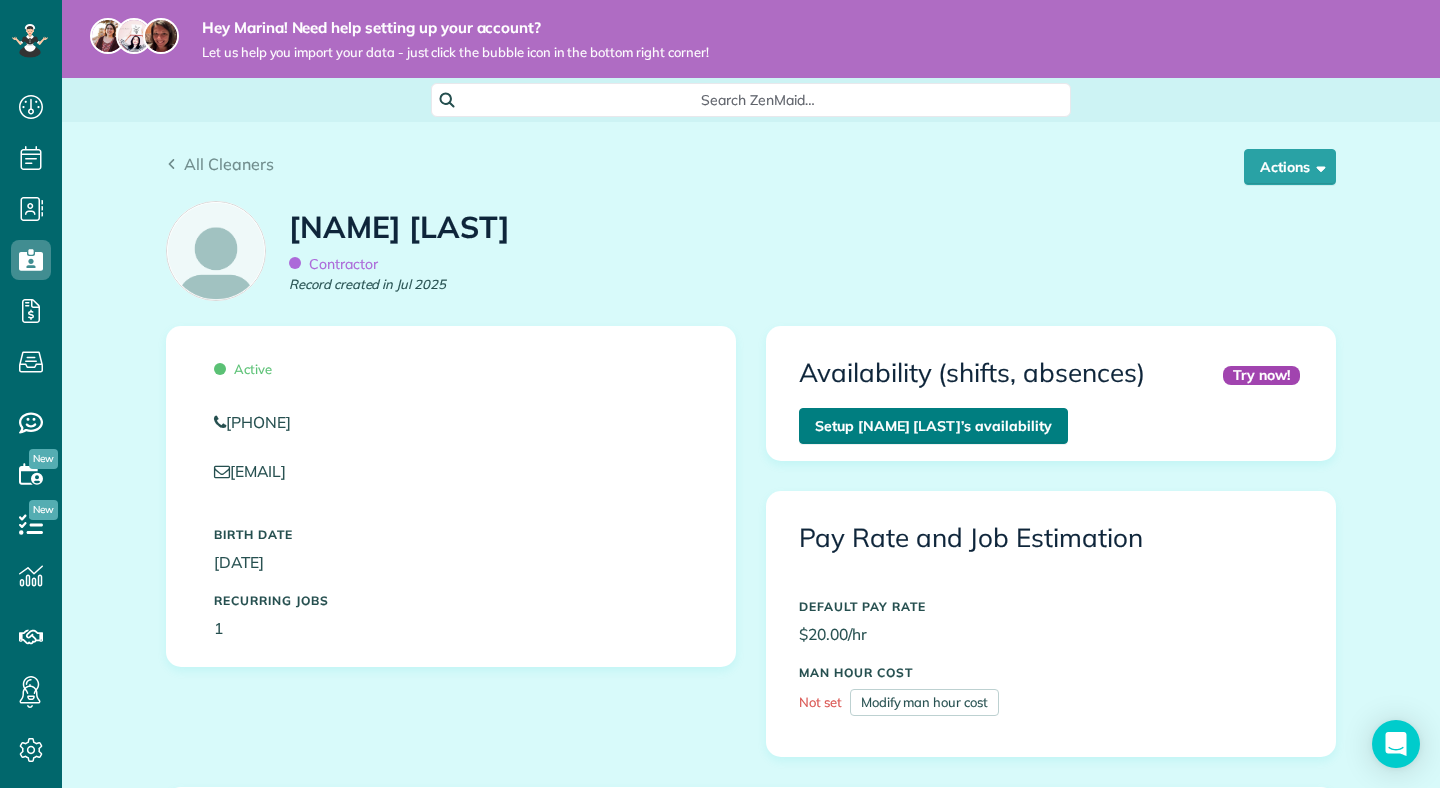 click on "Setup Marina Voronova’s availability" at bounding box center (933, 426) 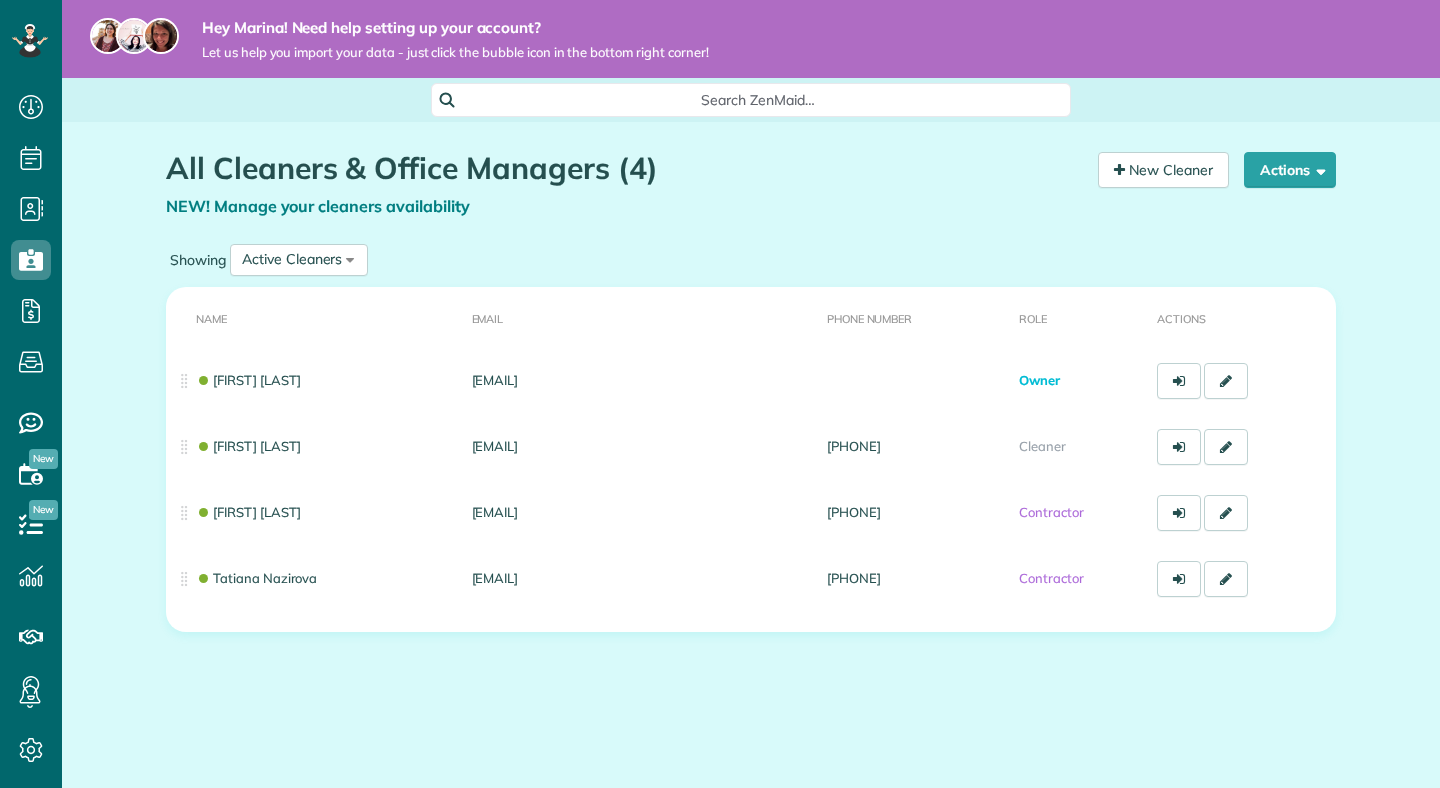 scroll, scrollTop: 0, scrollLeft: 0, axis: both 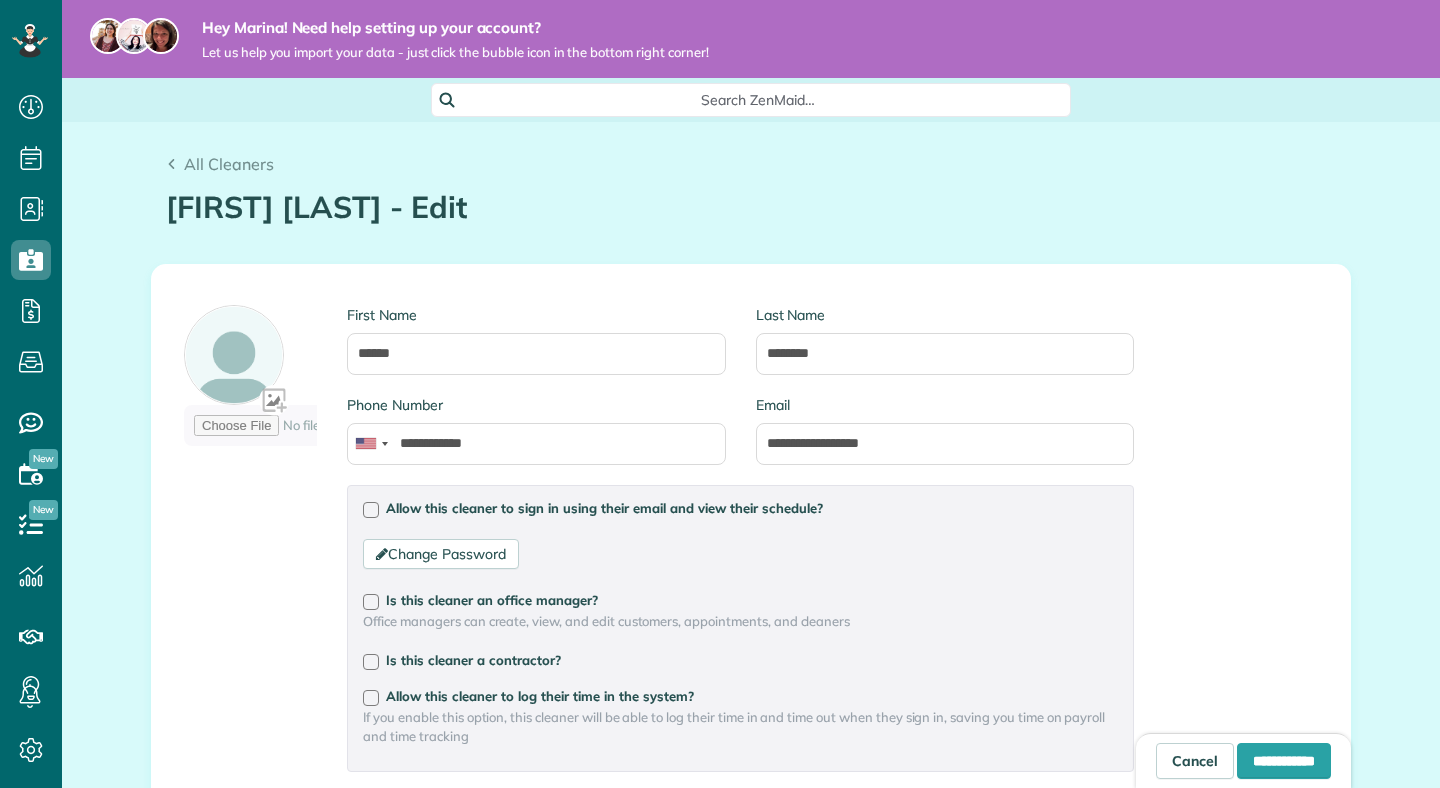 type on "**********" 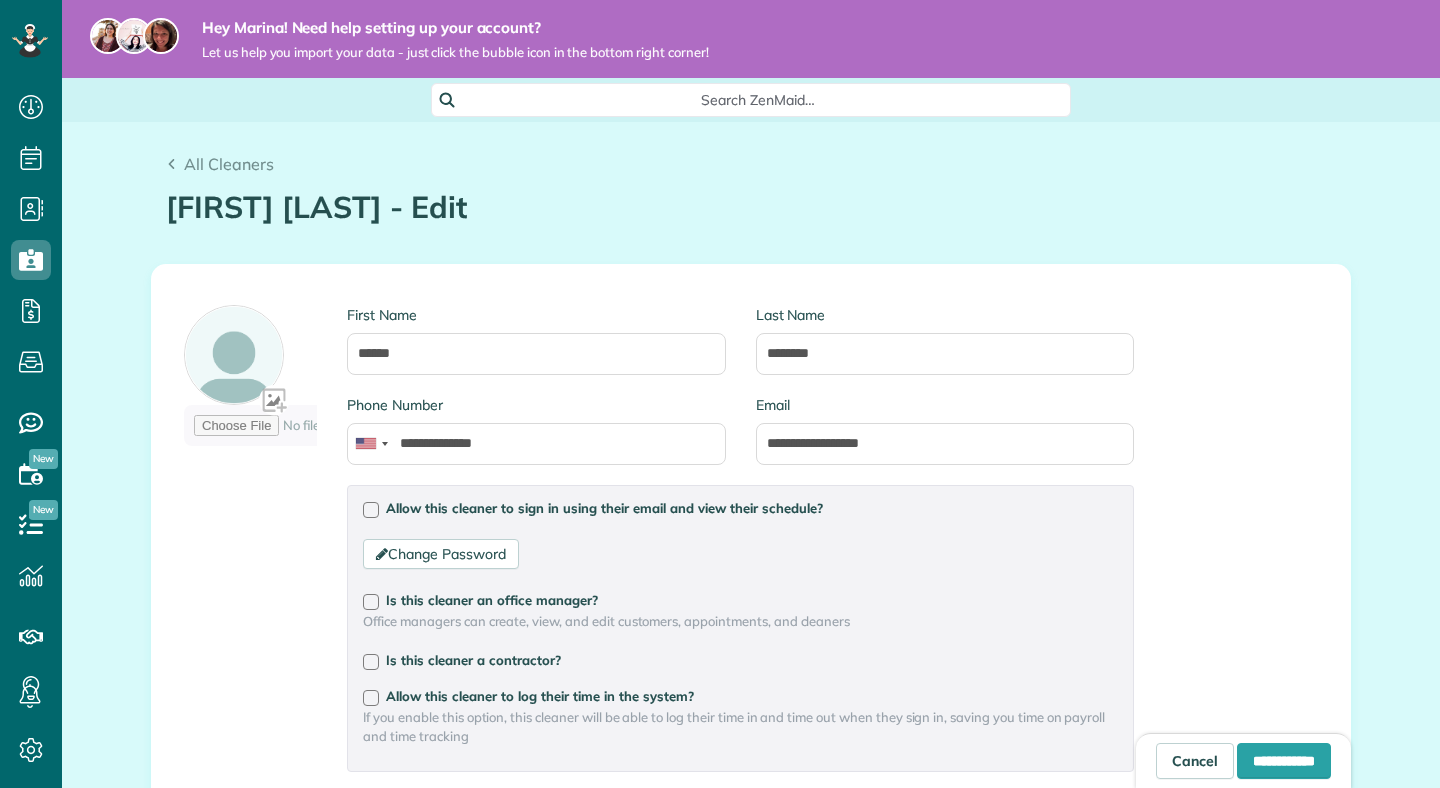 scroll, scrollTop: 788, scrollLeft: 62, axis: both 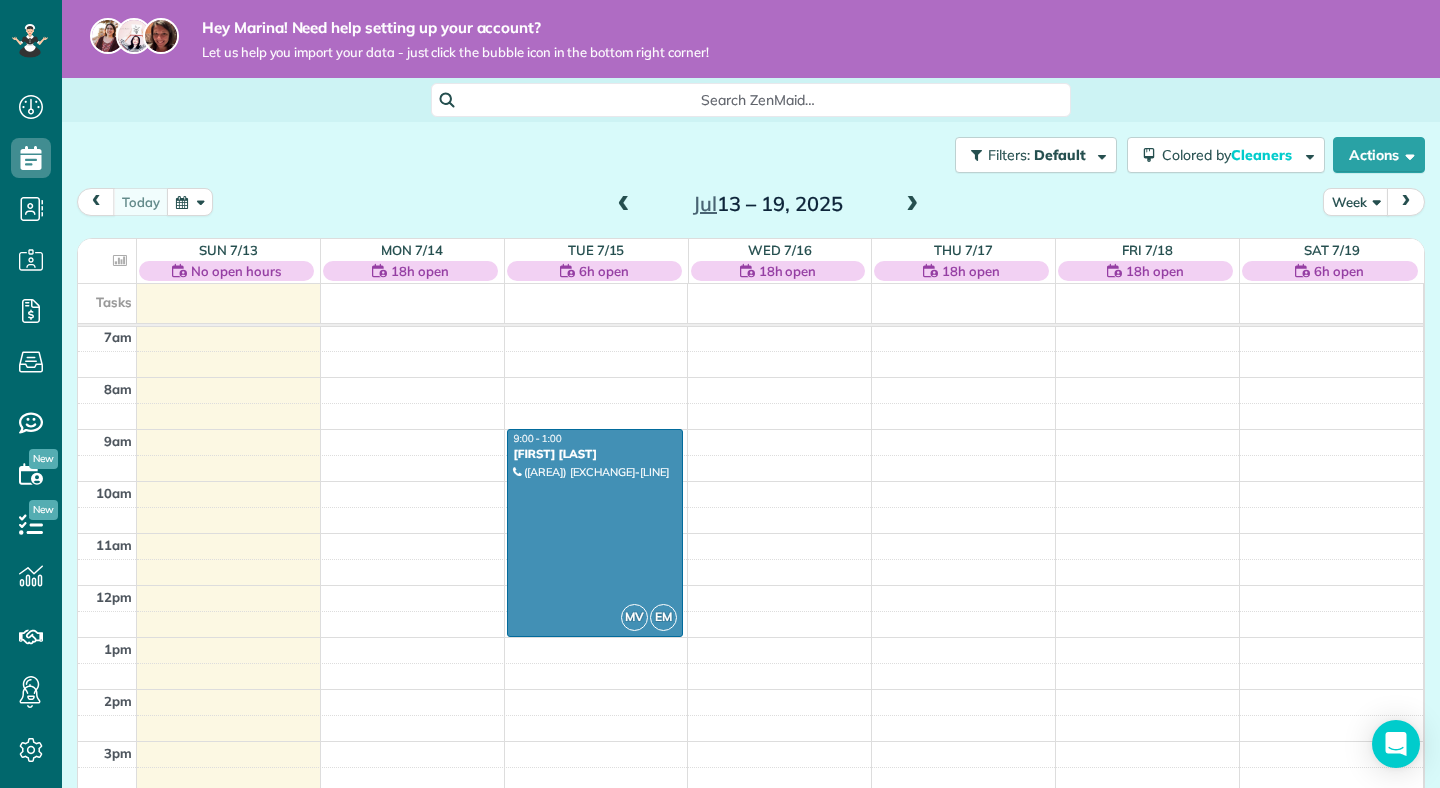 click at bounding box center [912, 205] 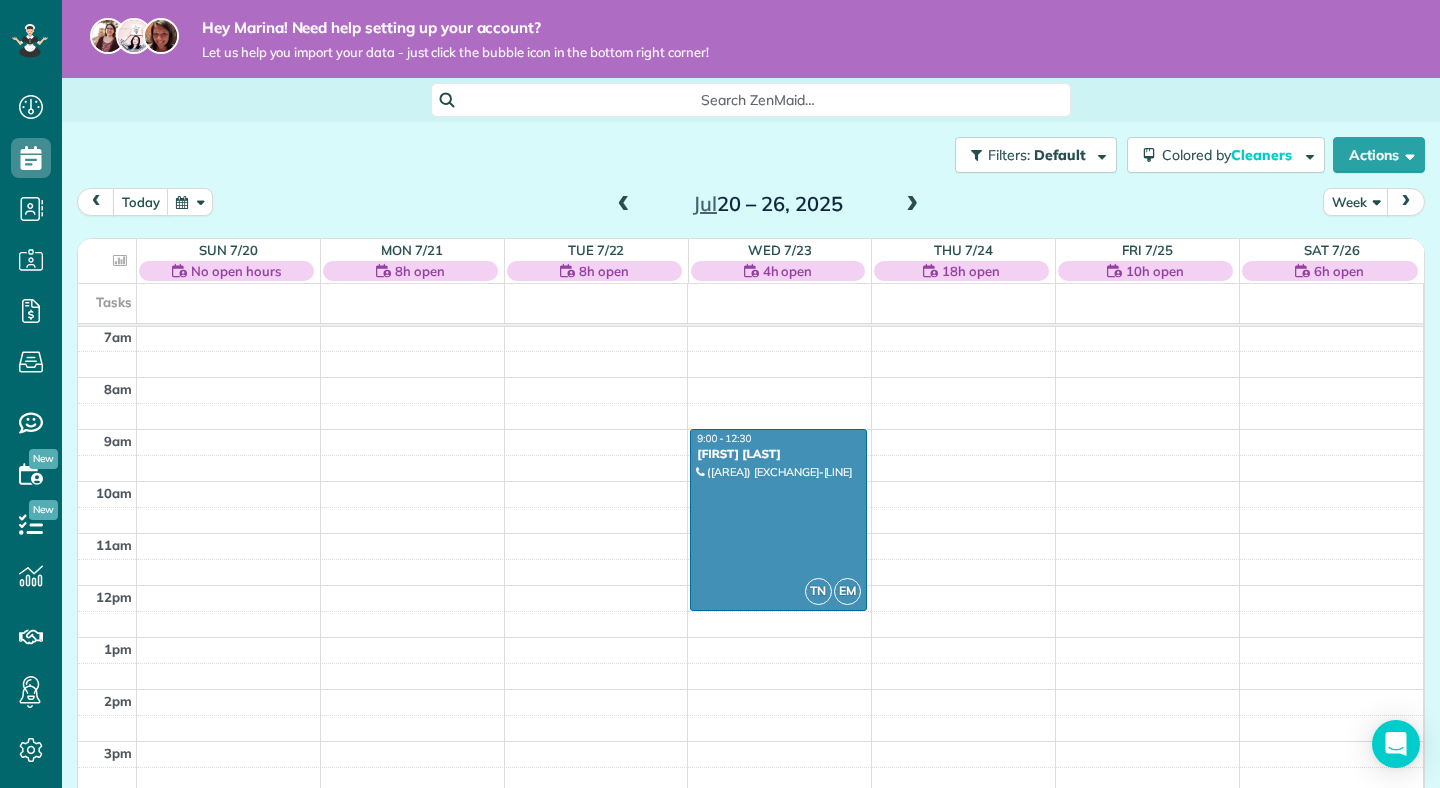 click at bounding box center (912, 205) 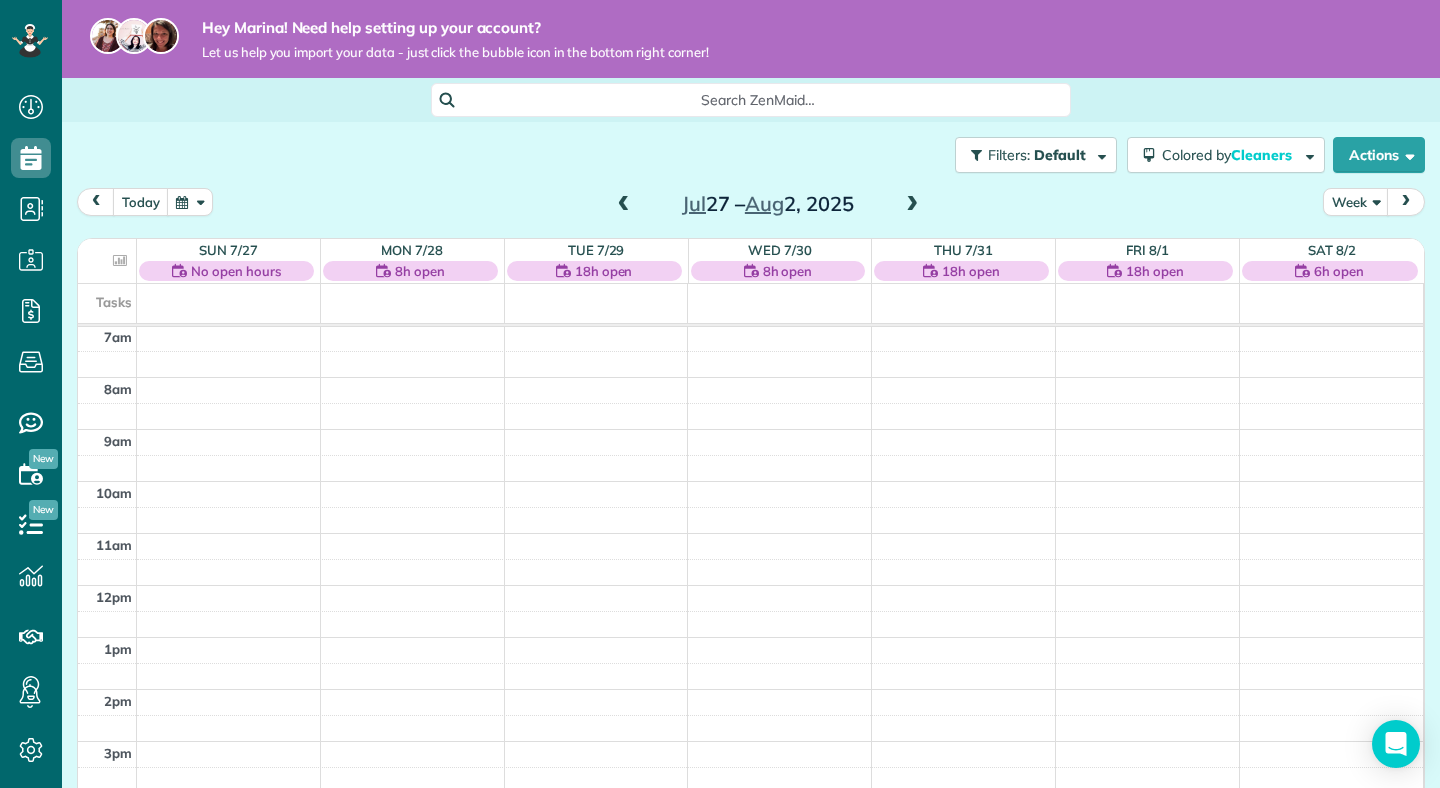 click at bounding box center [912, 205] 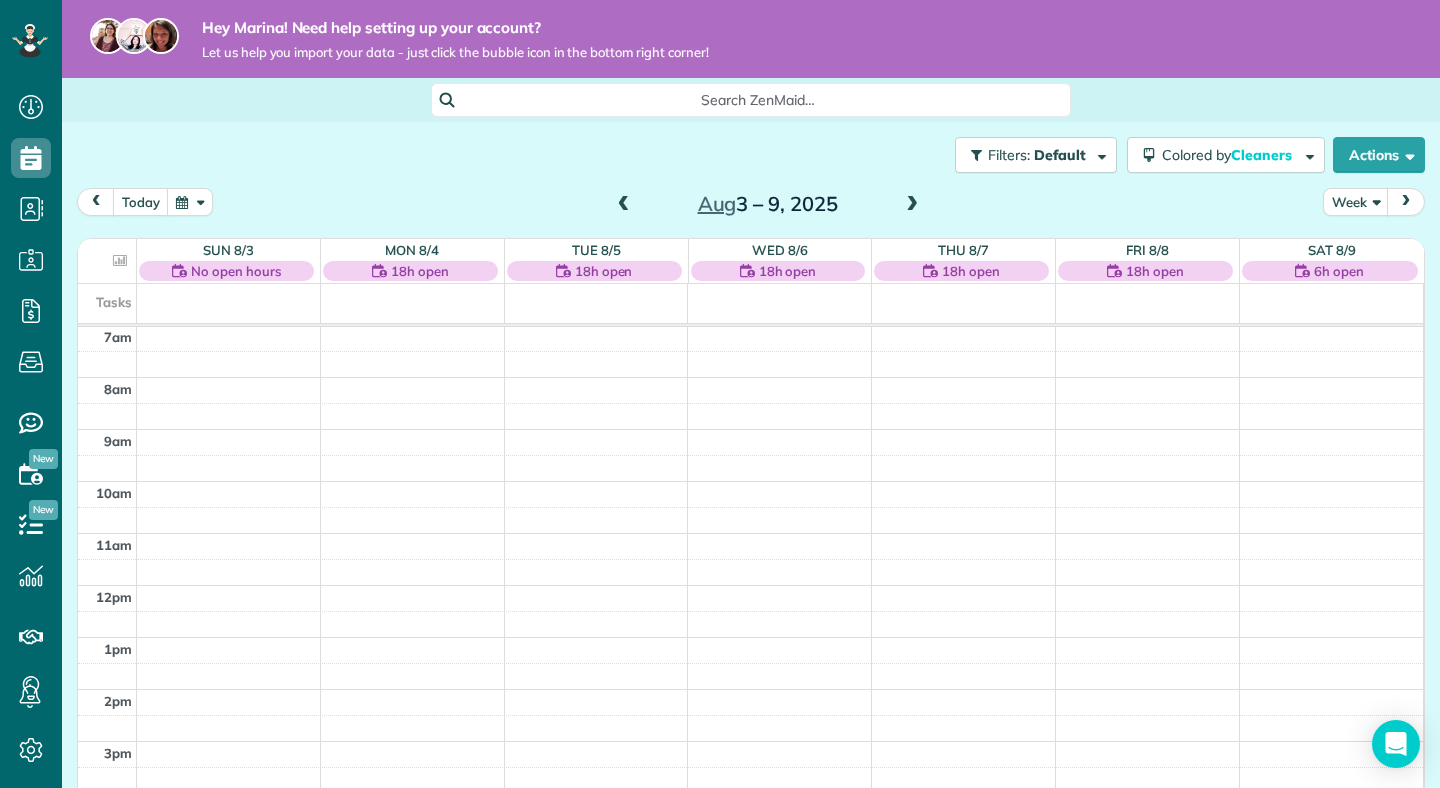 click at bounding box center [912, 205] 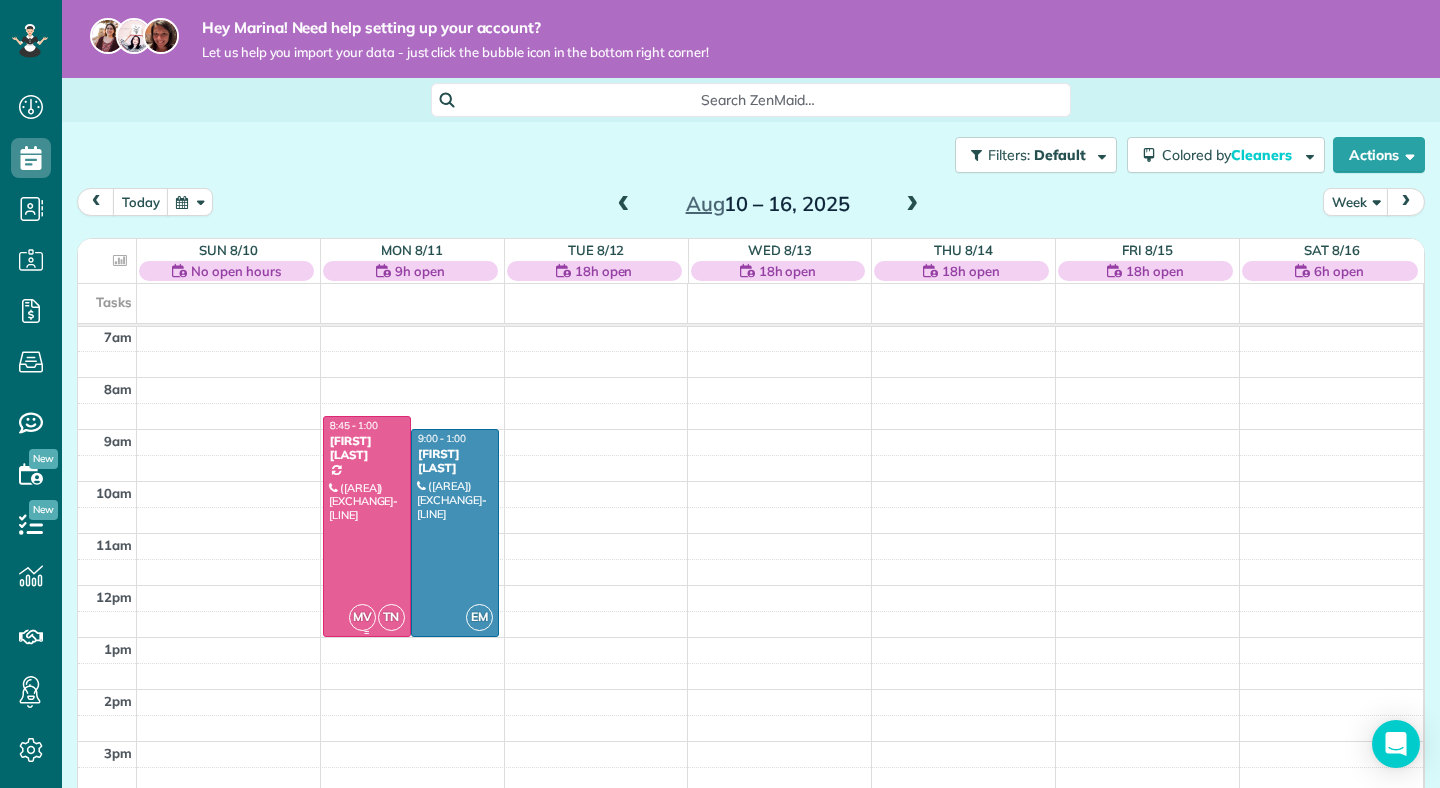click at bounding box center [367, 526] 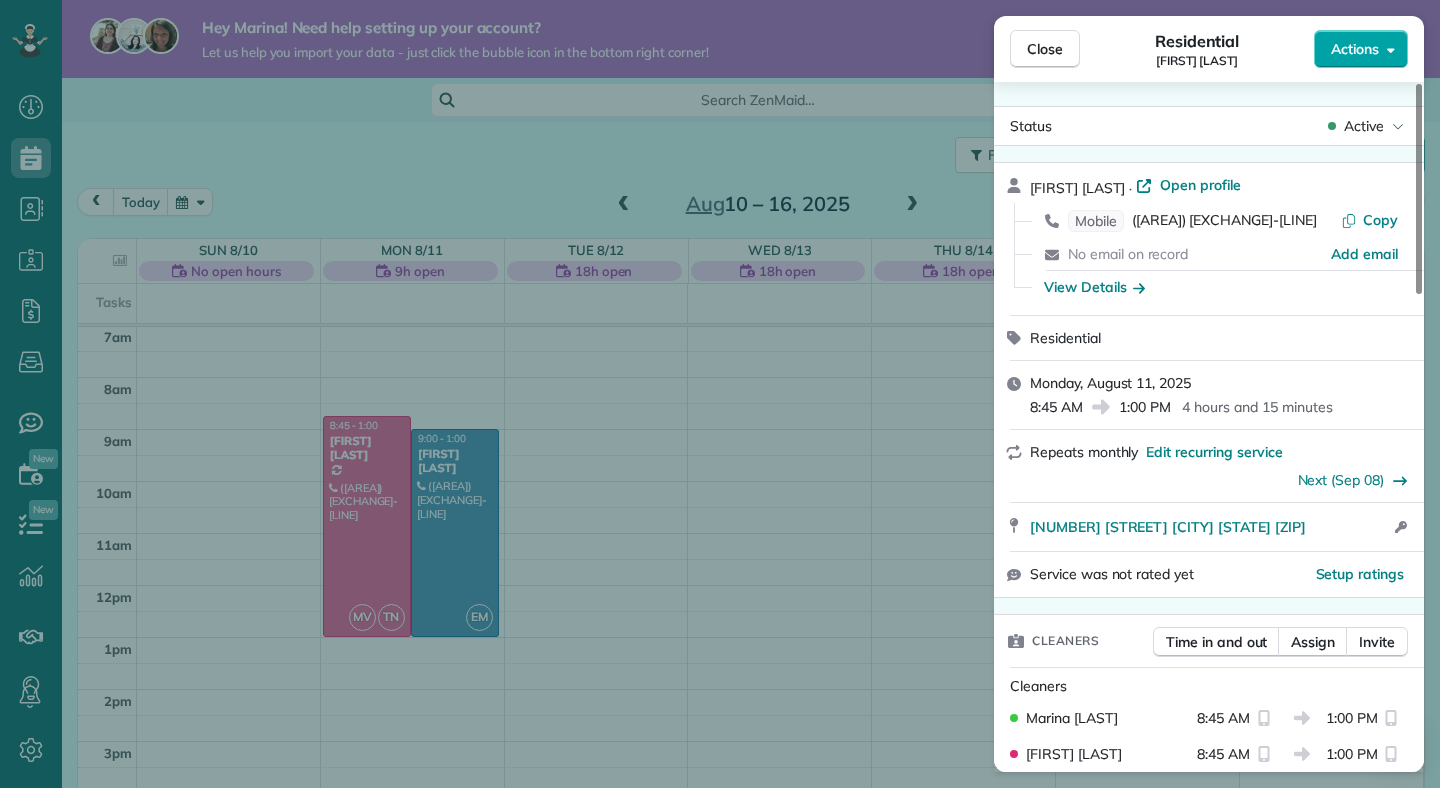 click 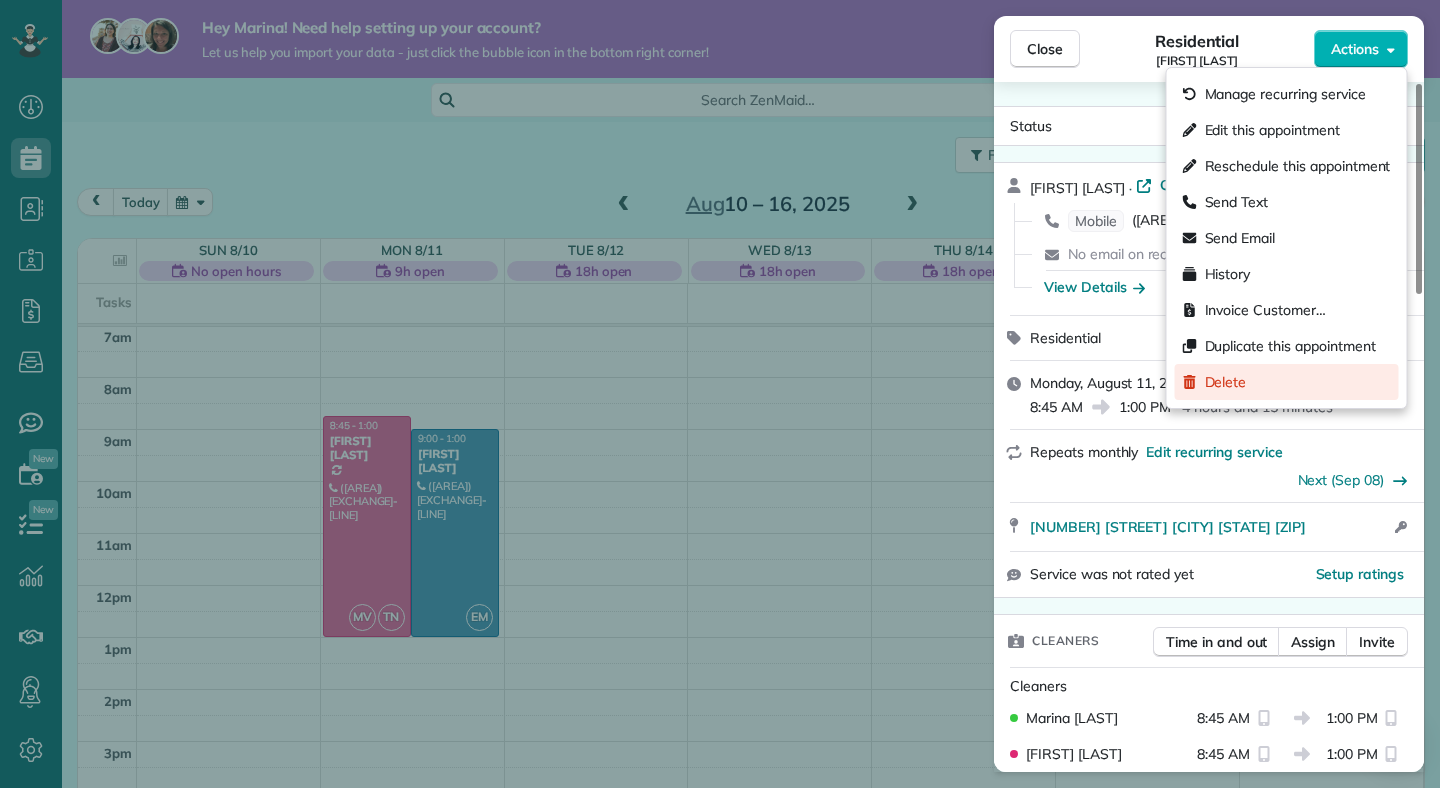click on "Delete" at bounding box center (1226, 382) 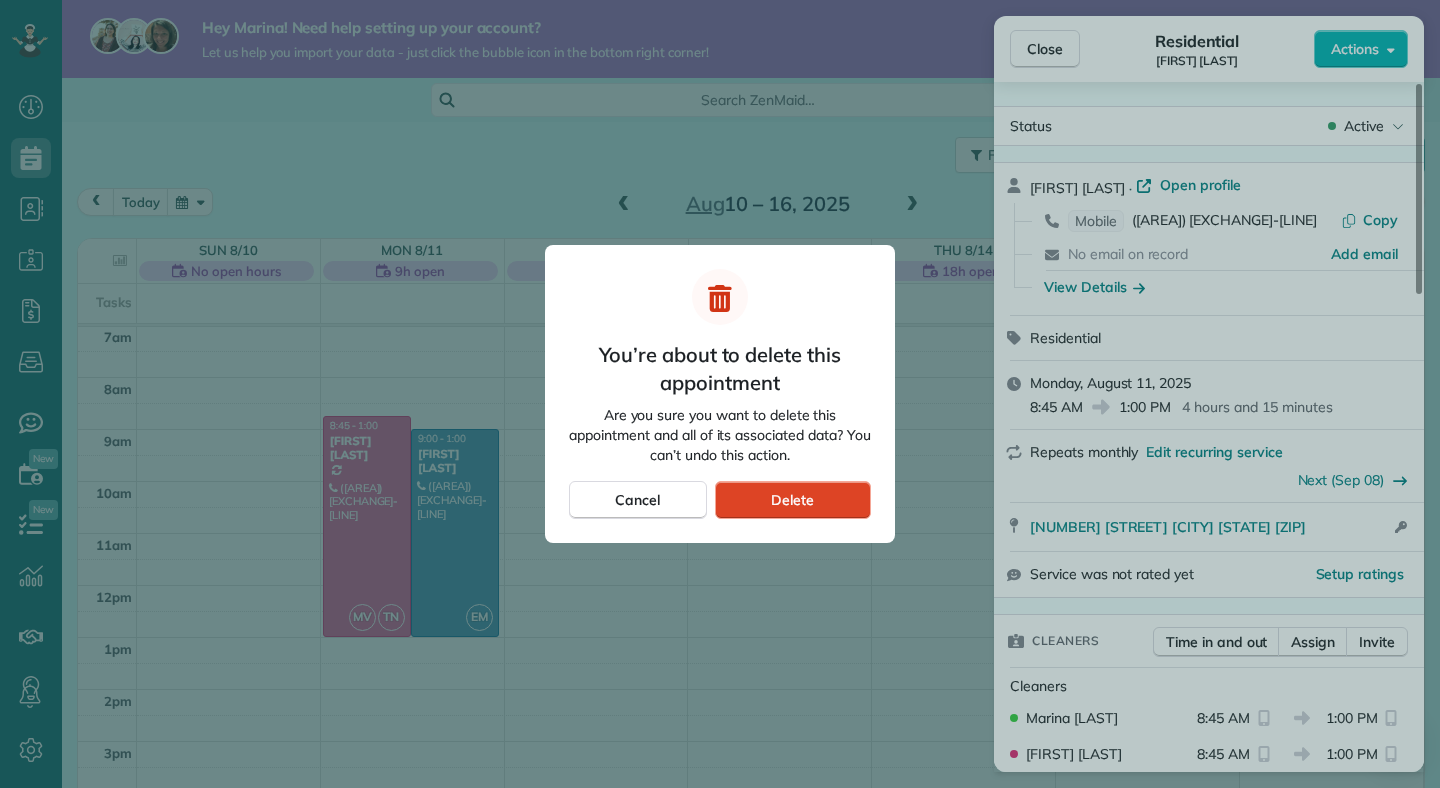 click on "Delete" at bounding box center [793, 500] 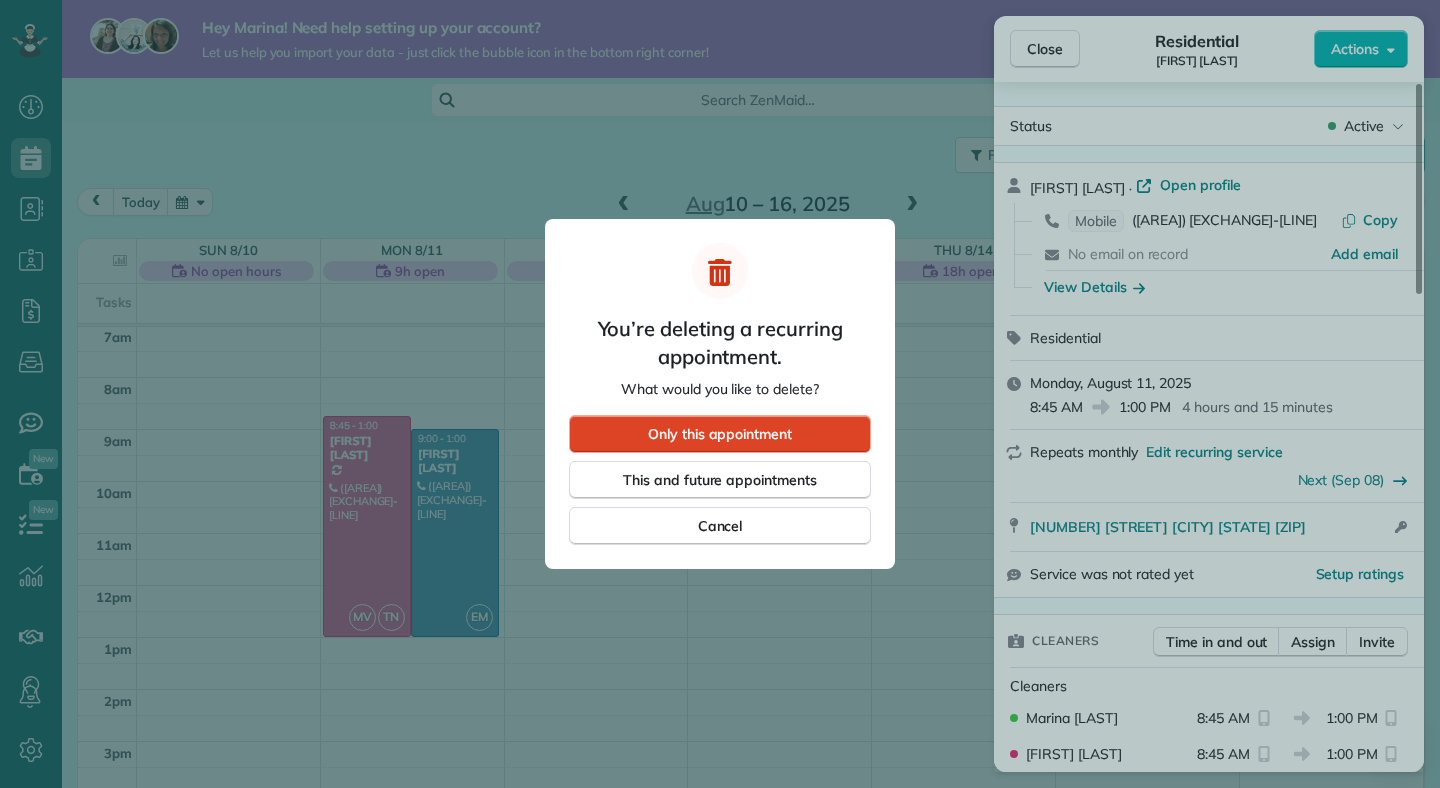 click on "Only this appointment" at bounding box center [720, 434] 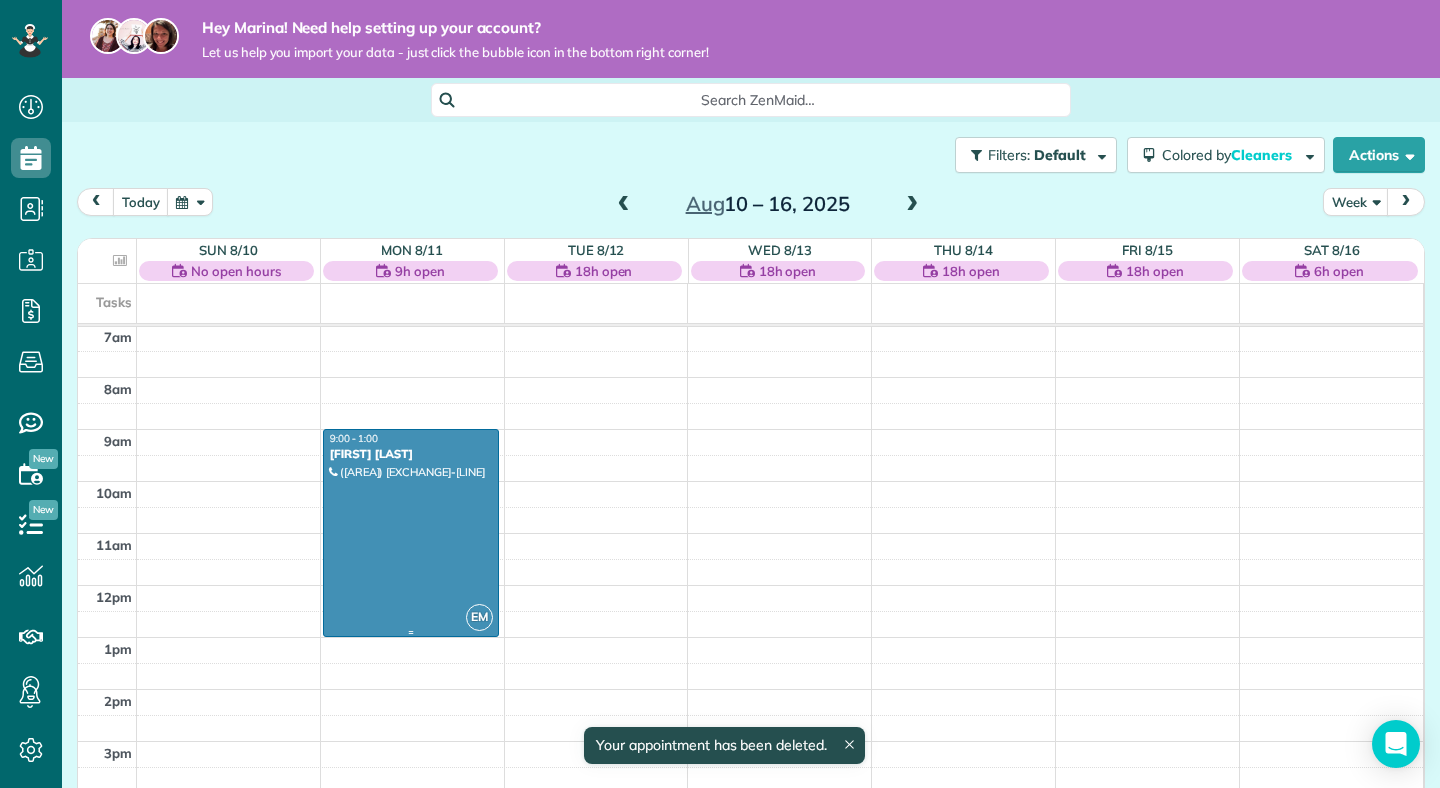 click at bounding box center (411, 533) 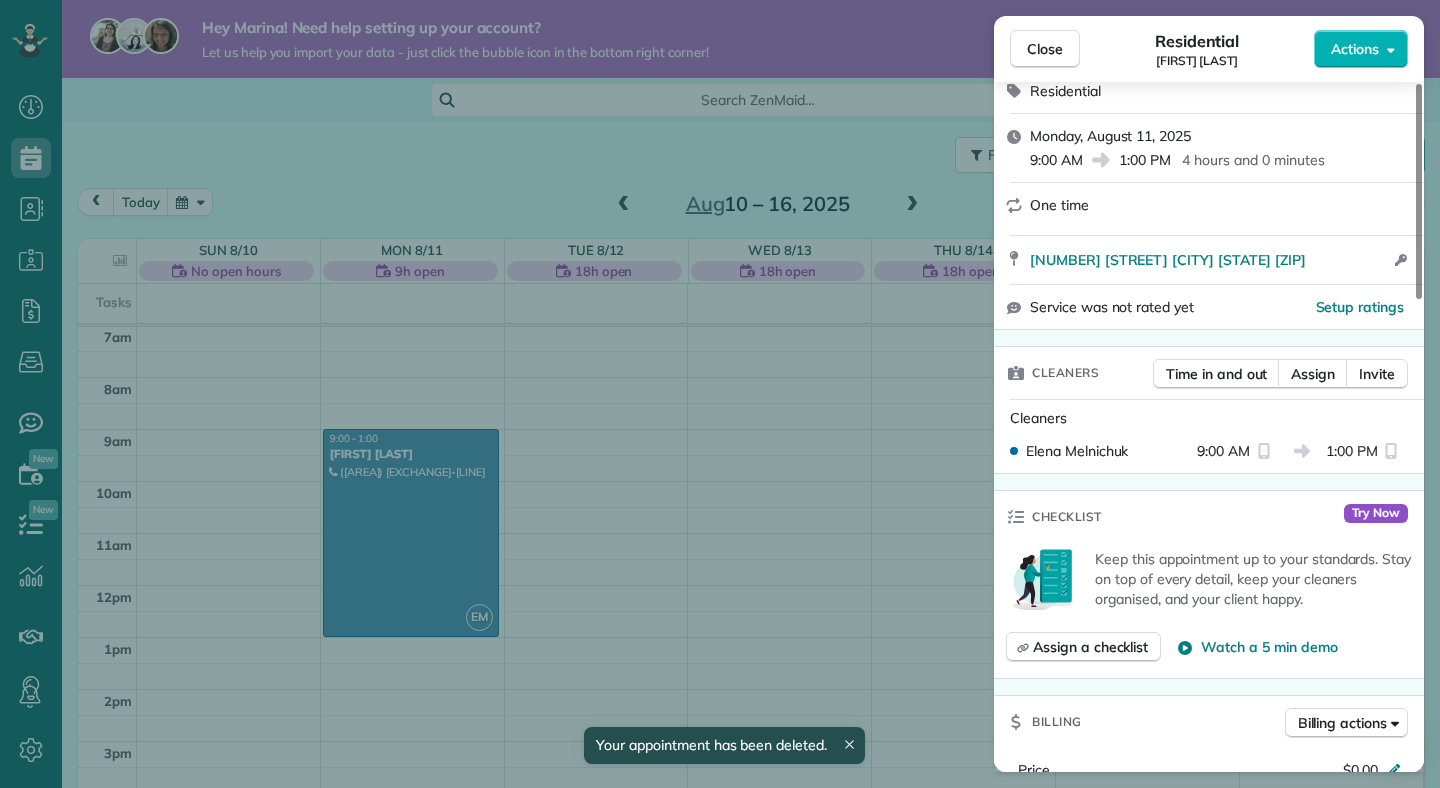 scroll, scrollTop: 246, scrollLeft: 0, axis: vertical 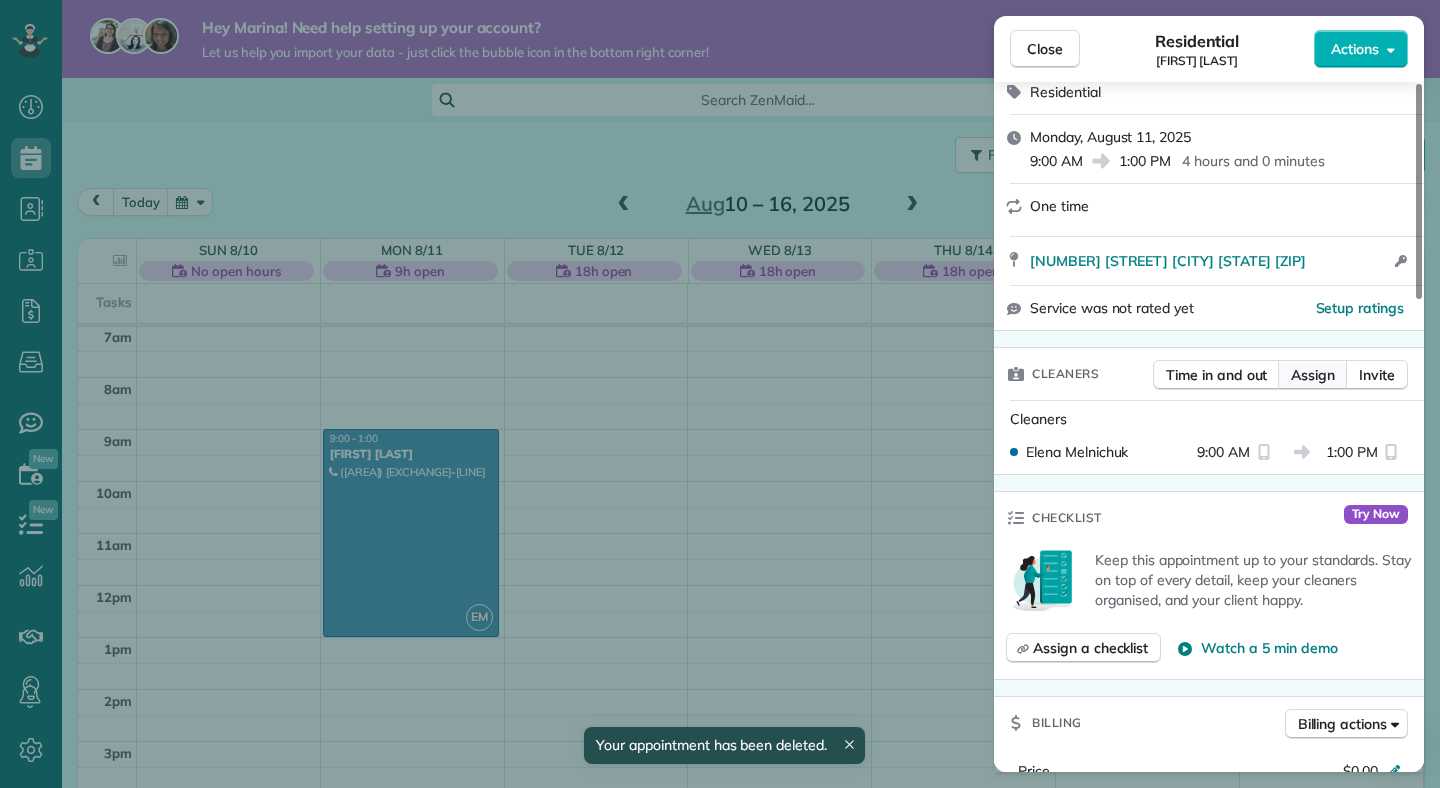 click on "Assign" at bounding box center (1313, 375) 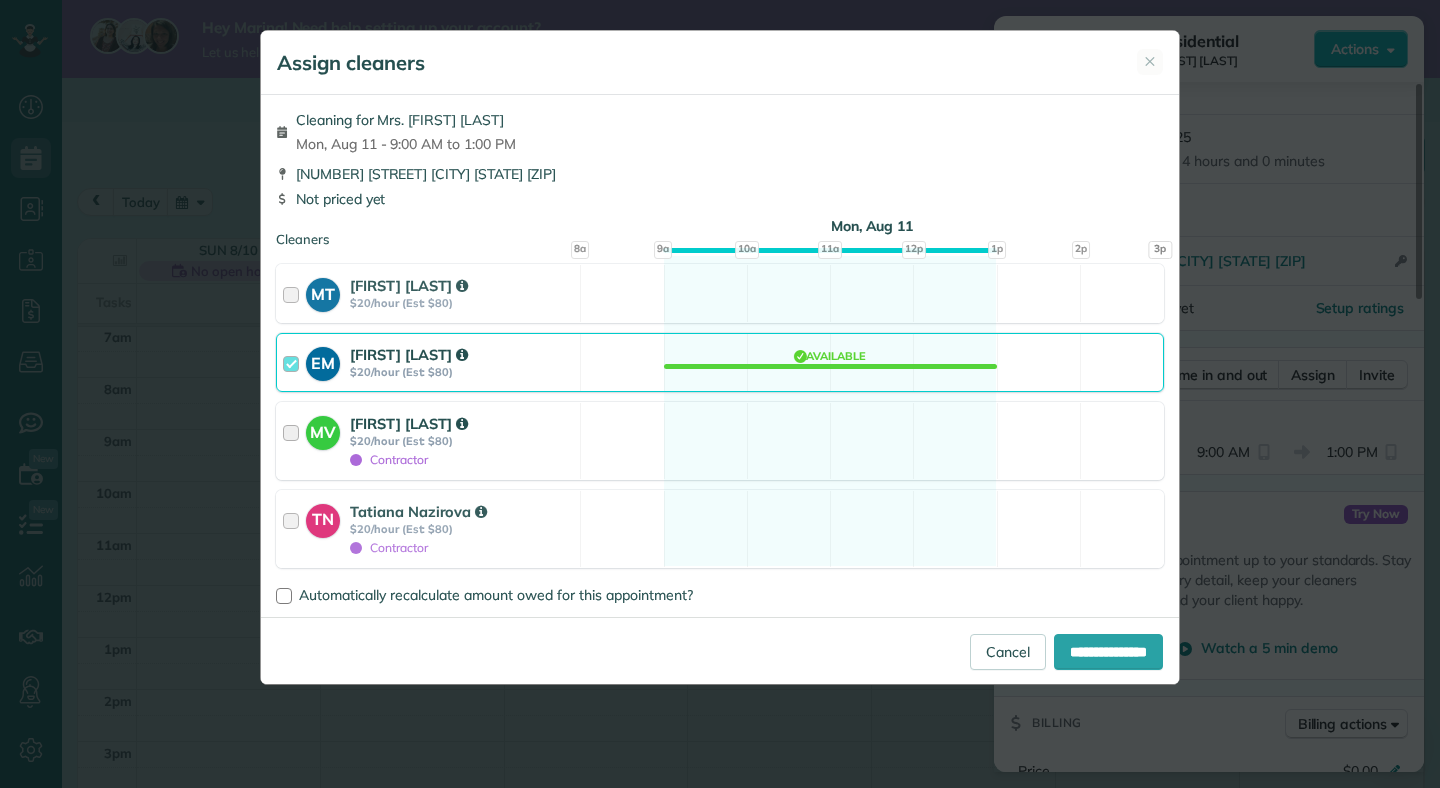 click at bounding box center (294, 441) 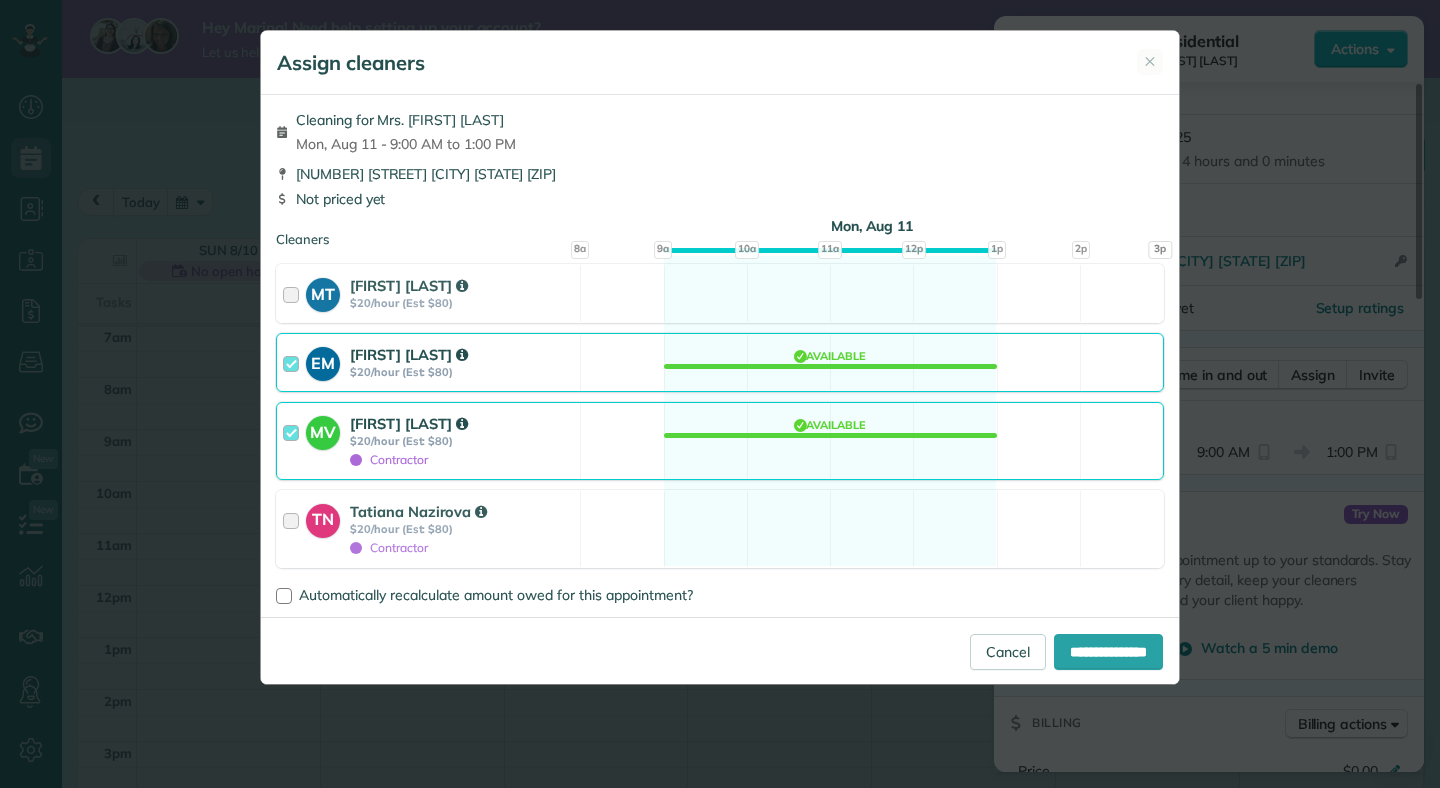 click at bounding box center (294, 362) 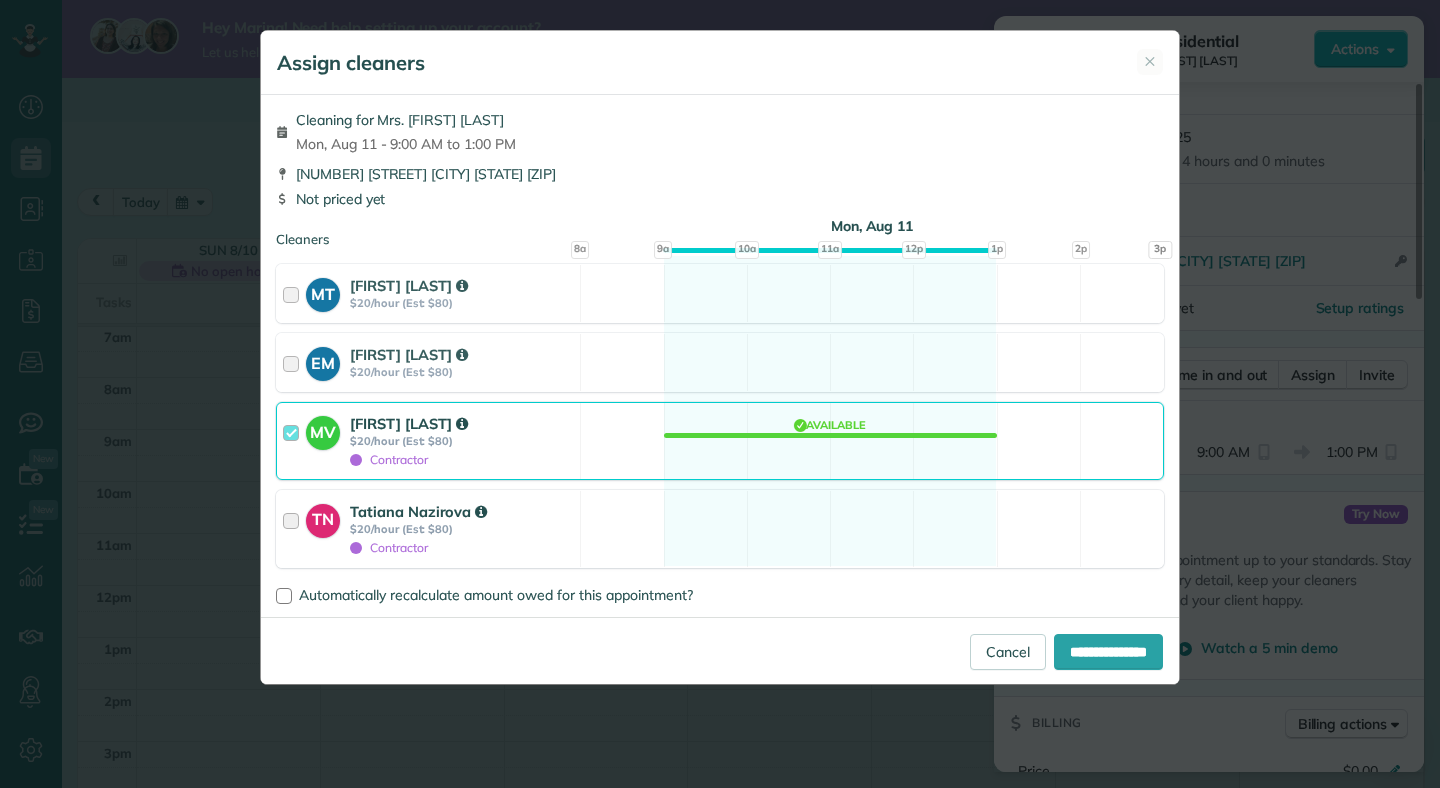 click at bounding box center [294, 529] 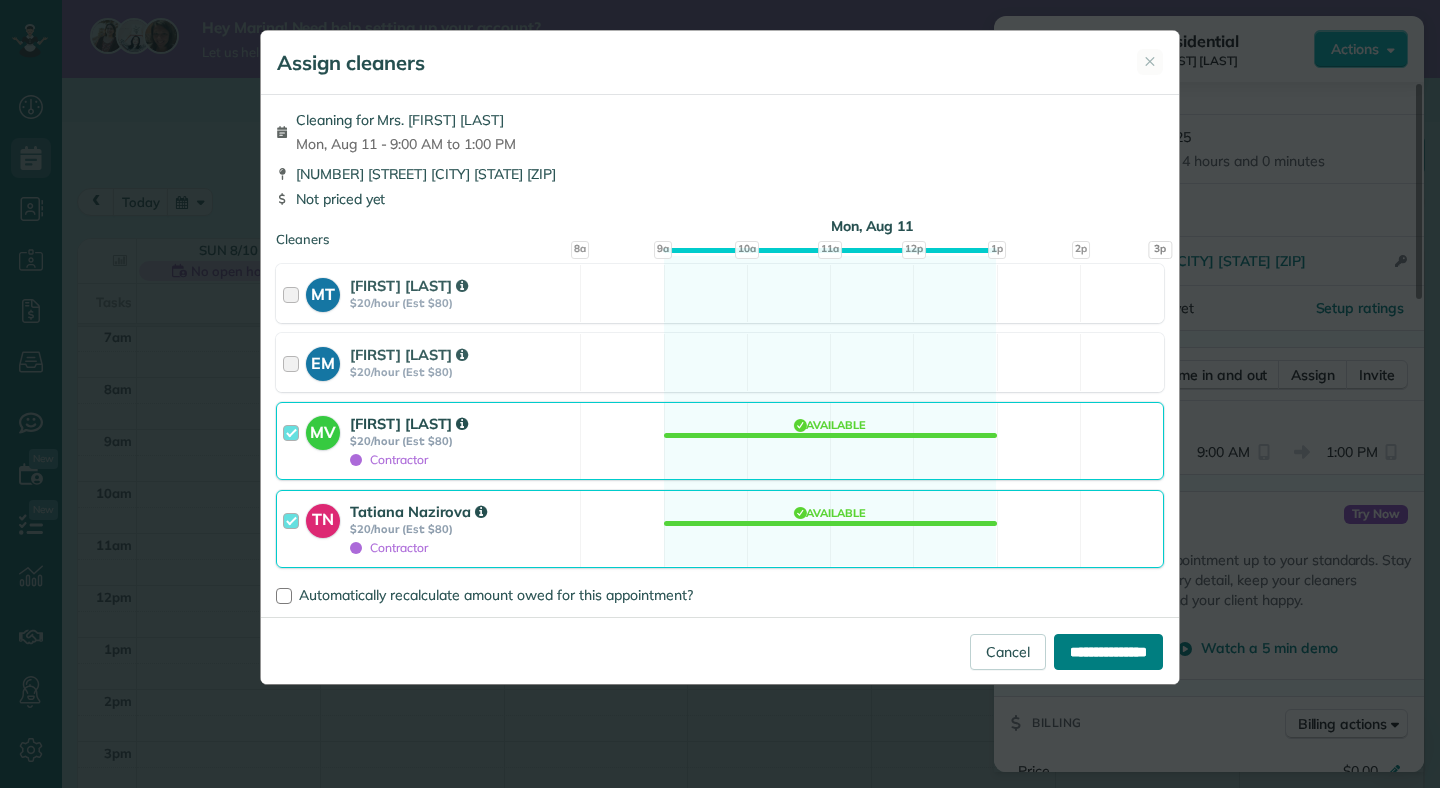 click on "**********" at bounding box center (1108, 652) 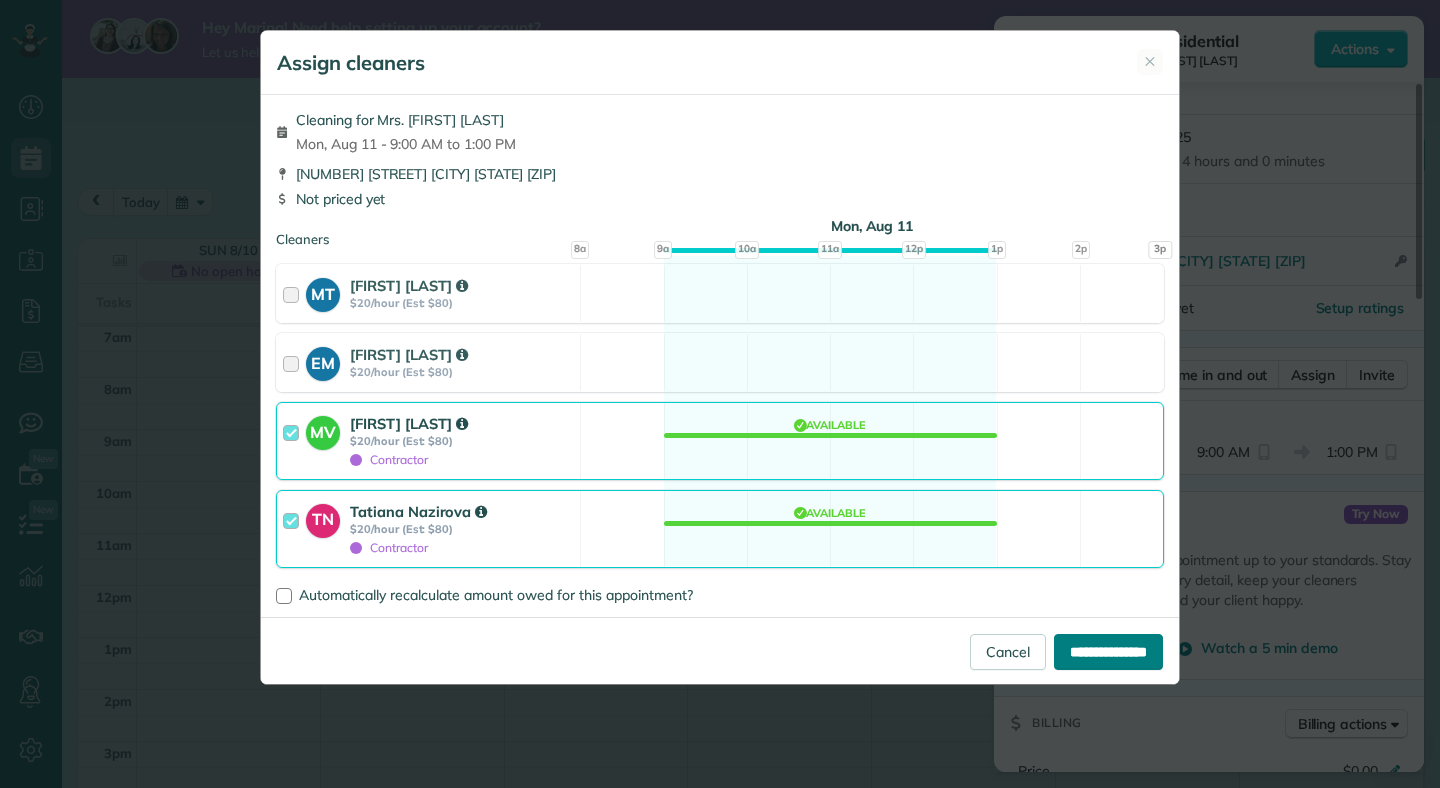 type on "**********" 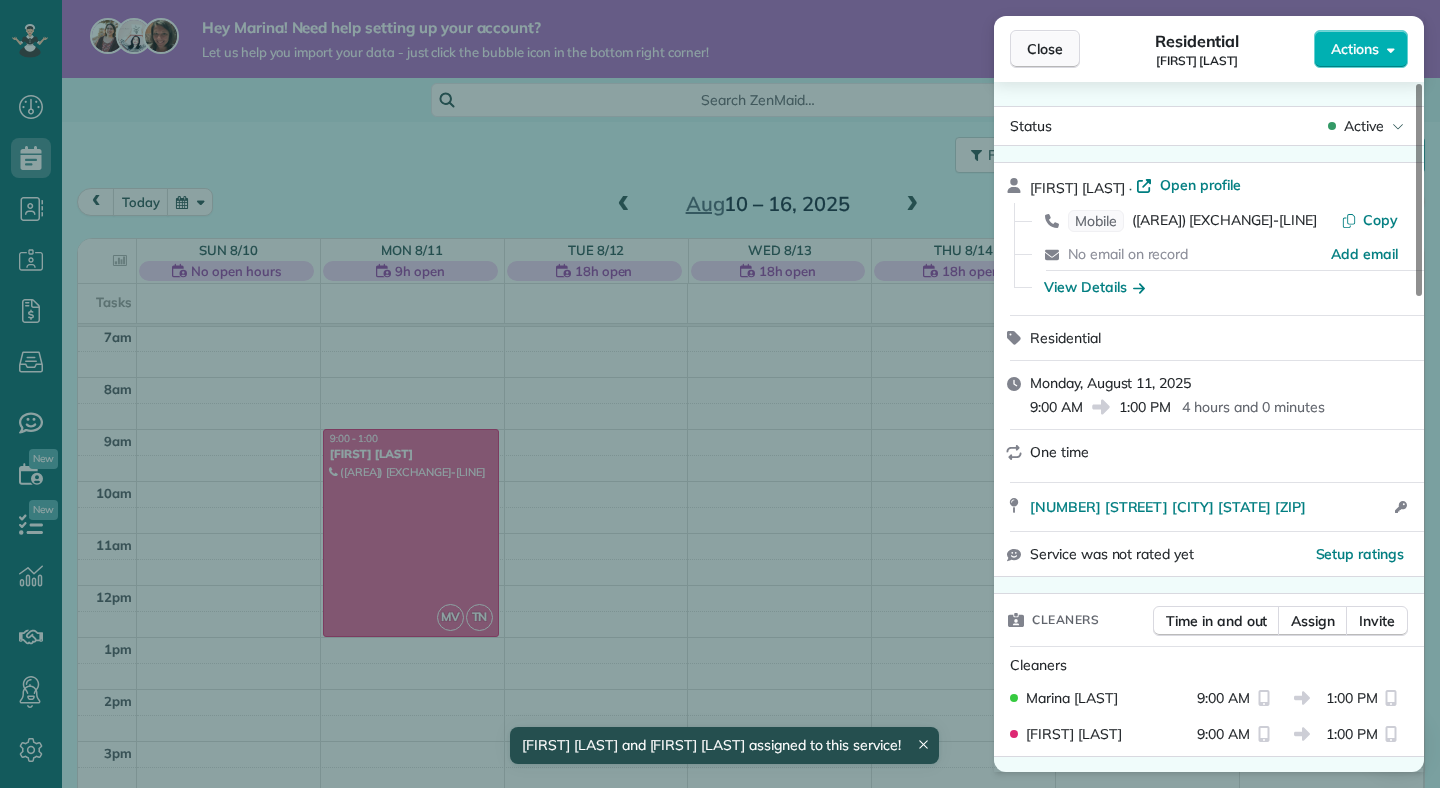 click on "Close" at bounding box center (1045, 49) 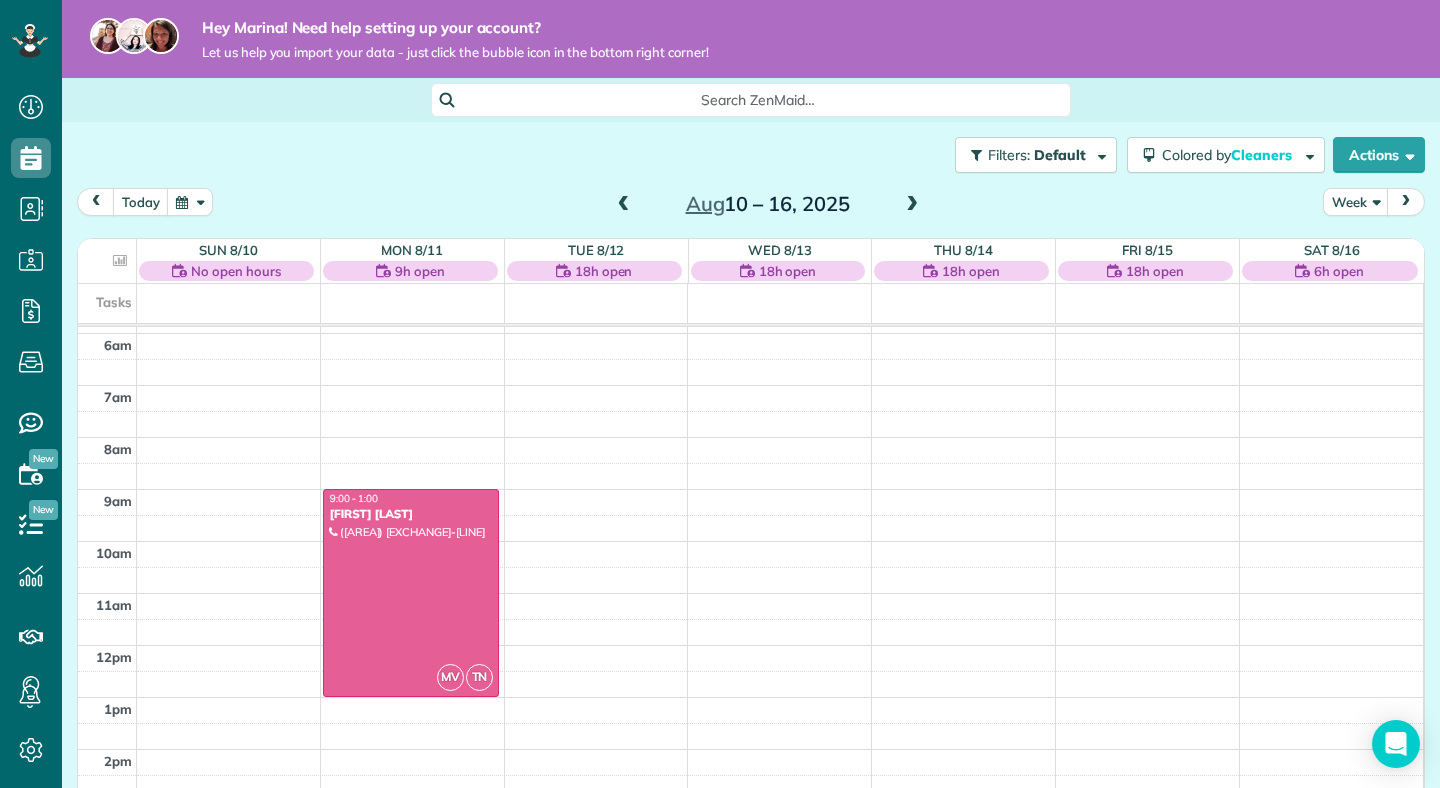 scroll, scrollTop: 571, scrollLeft: 0, axis: vertical 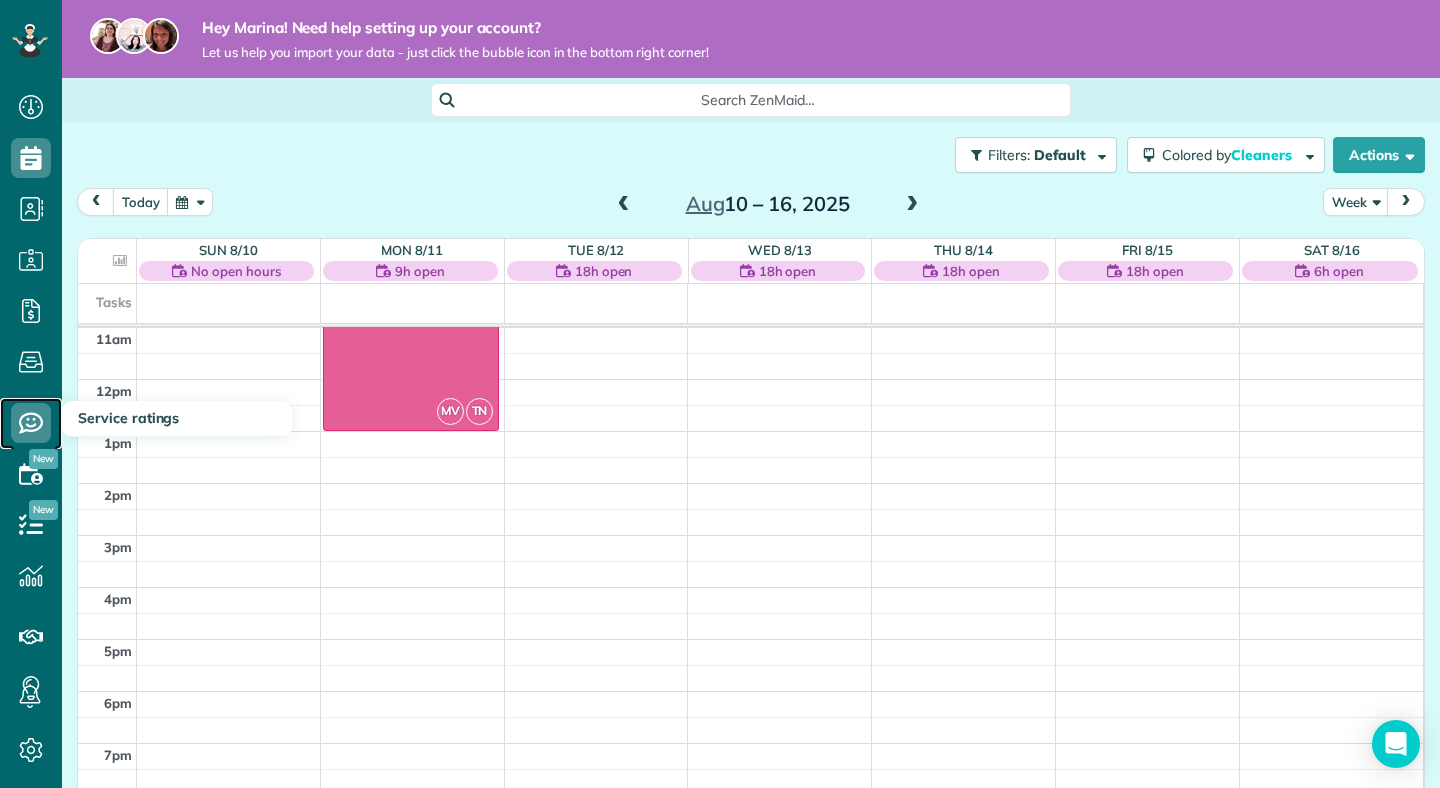 click 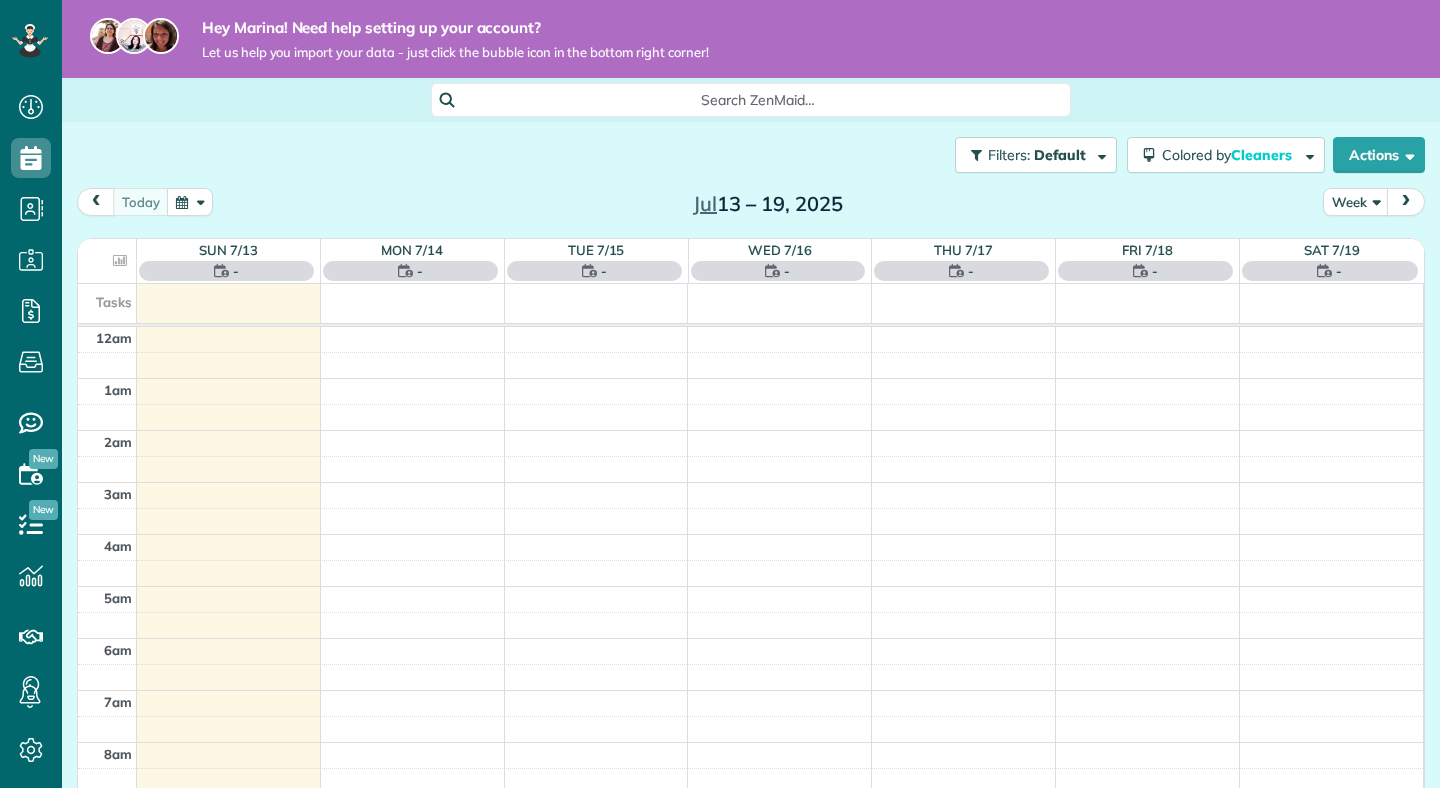 scroll, scrollTop: 0, scrollLeft: 0, axis: both 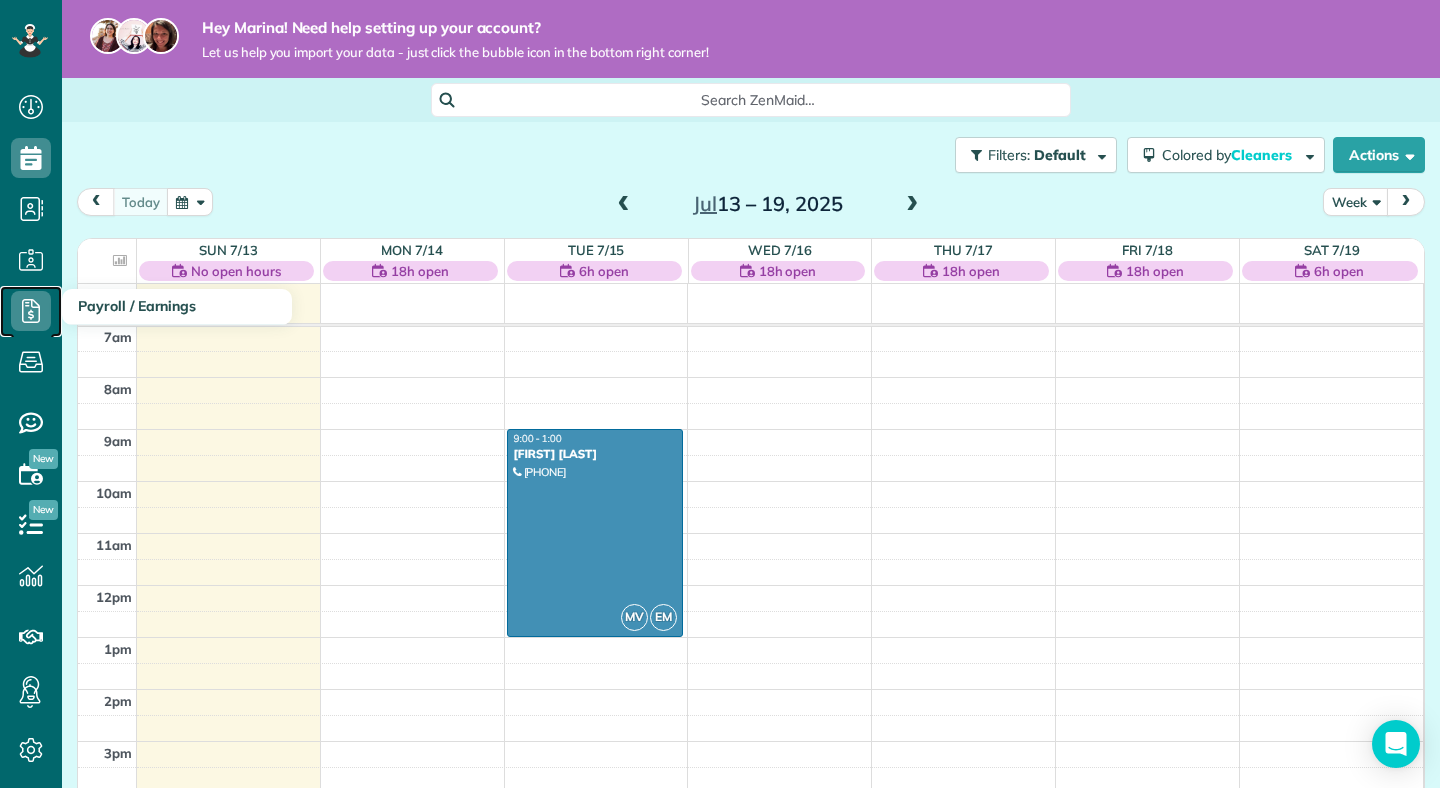 click 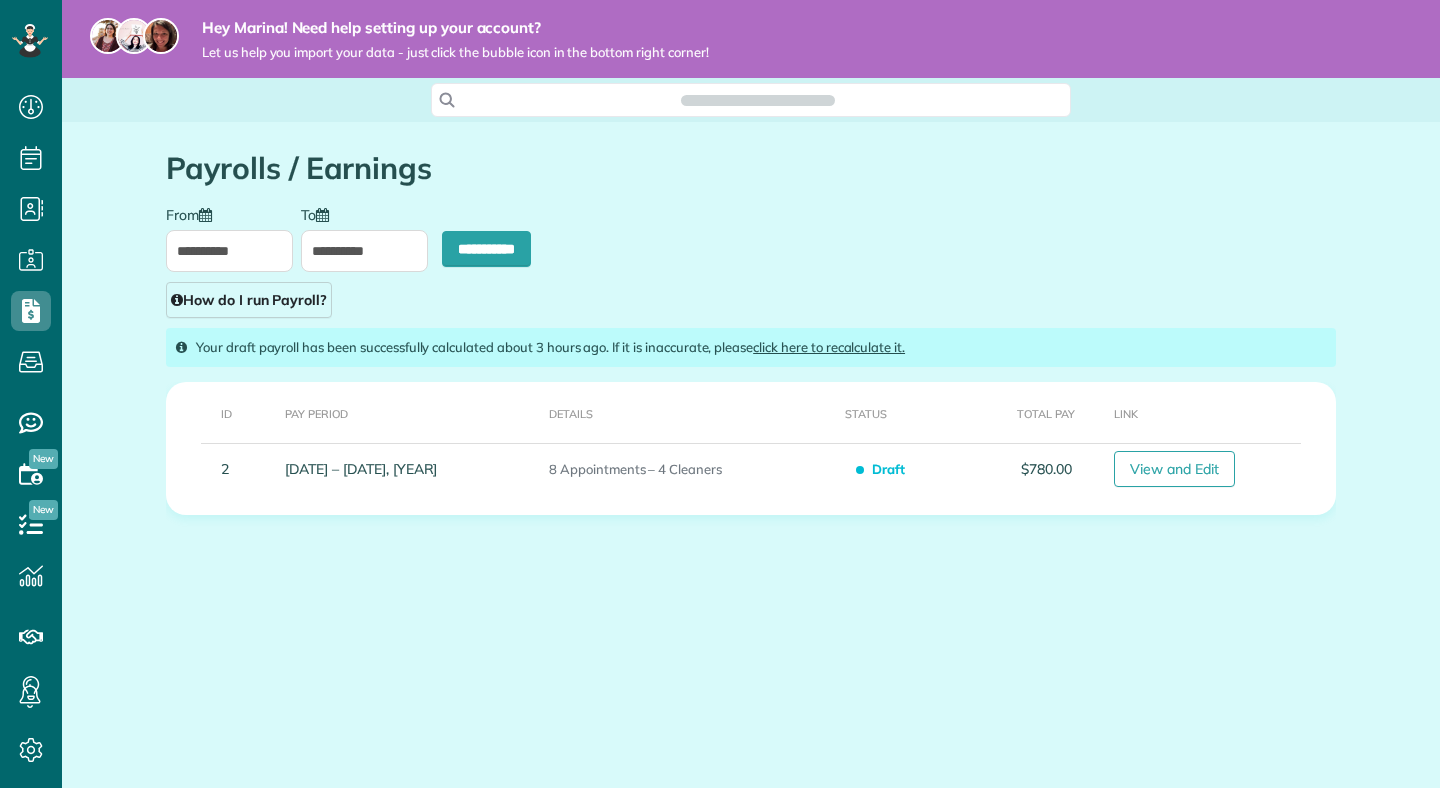 scroll, scrollTop: 0, scrollLeft: 0, axis: both 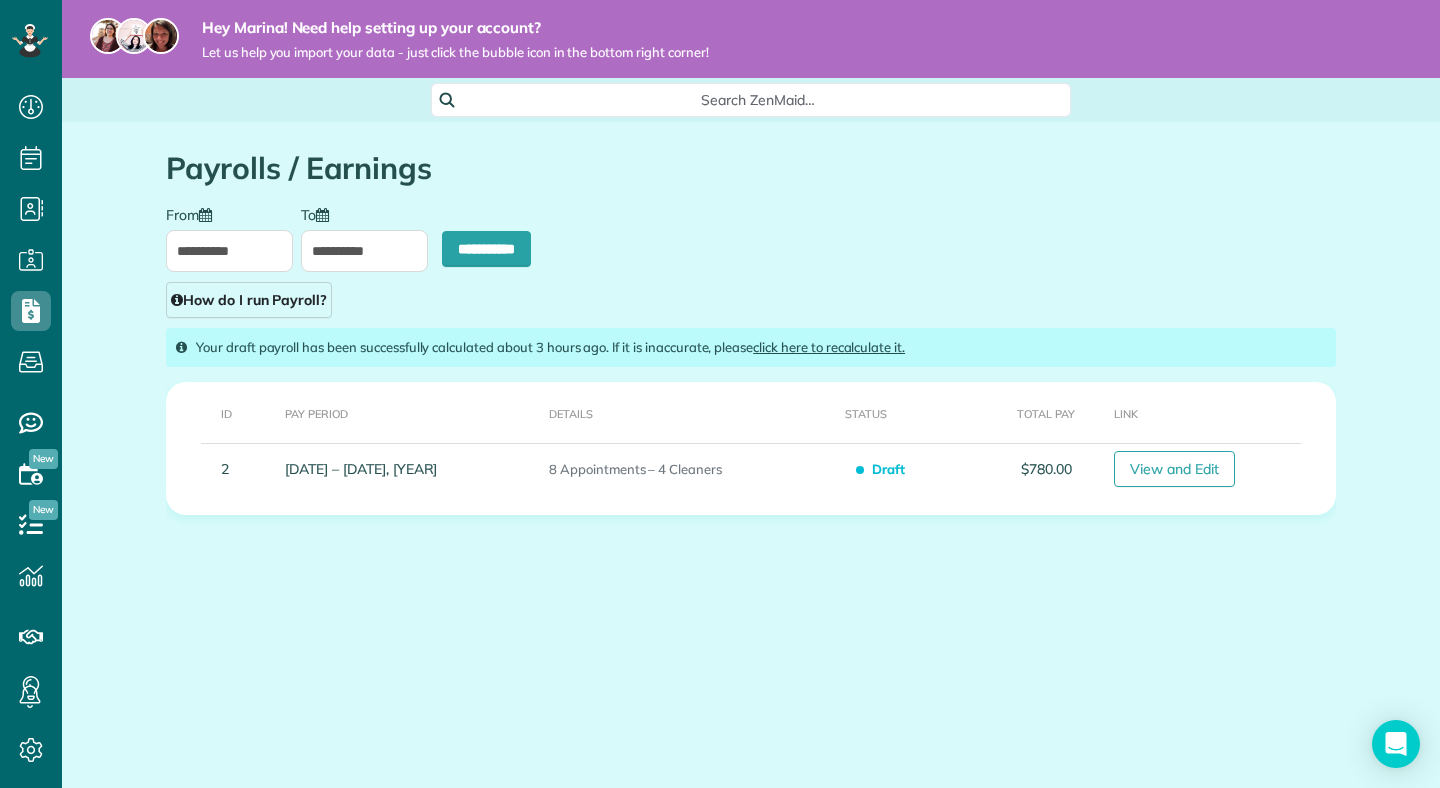 type on "**********" 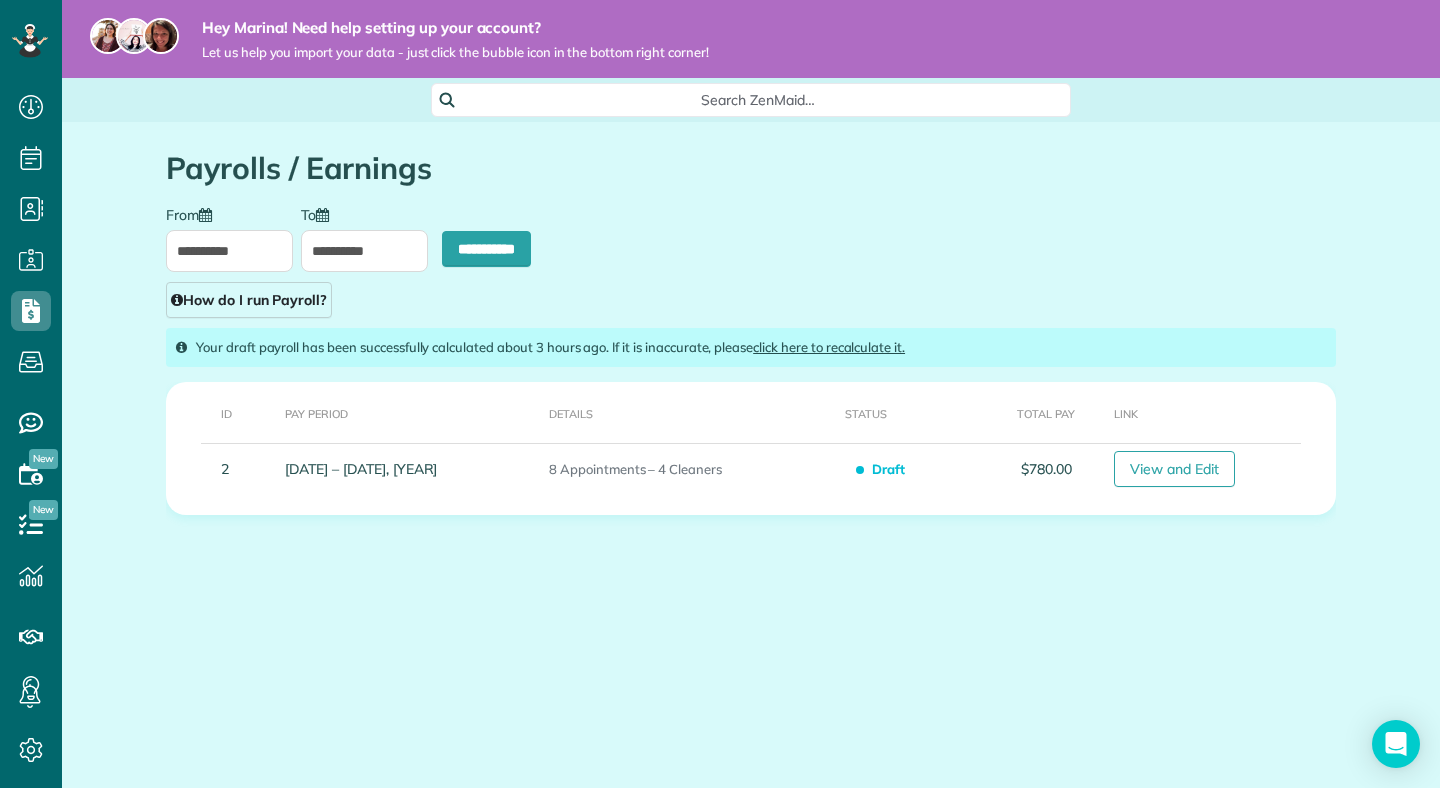 type on "**********" 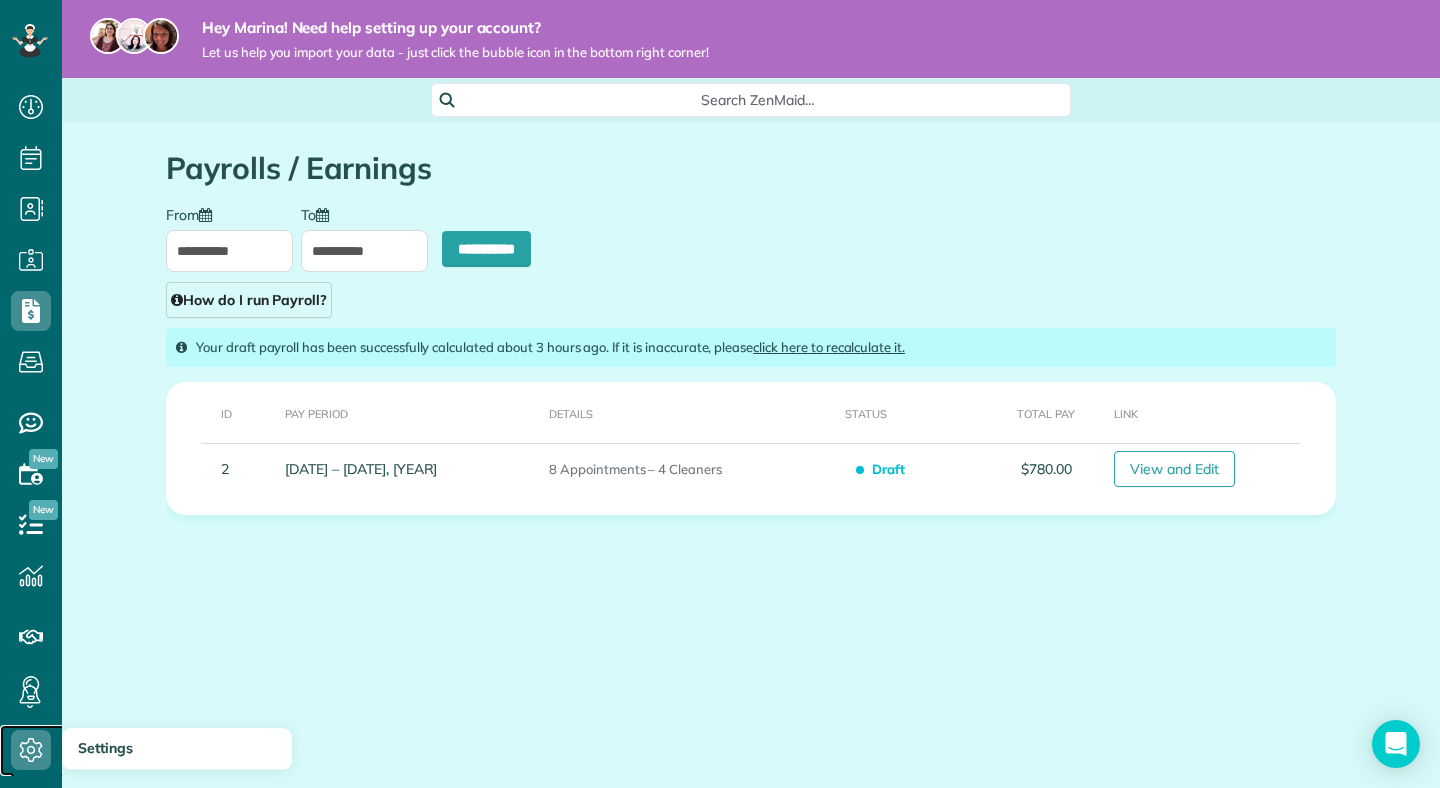 click 